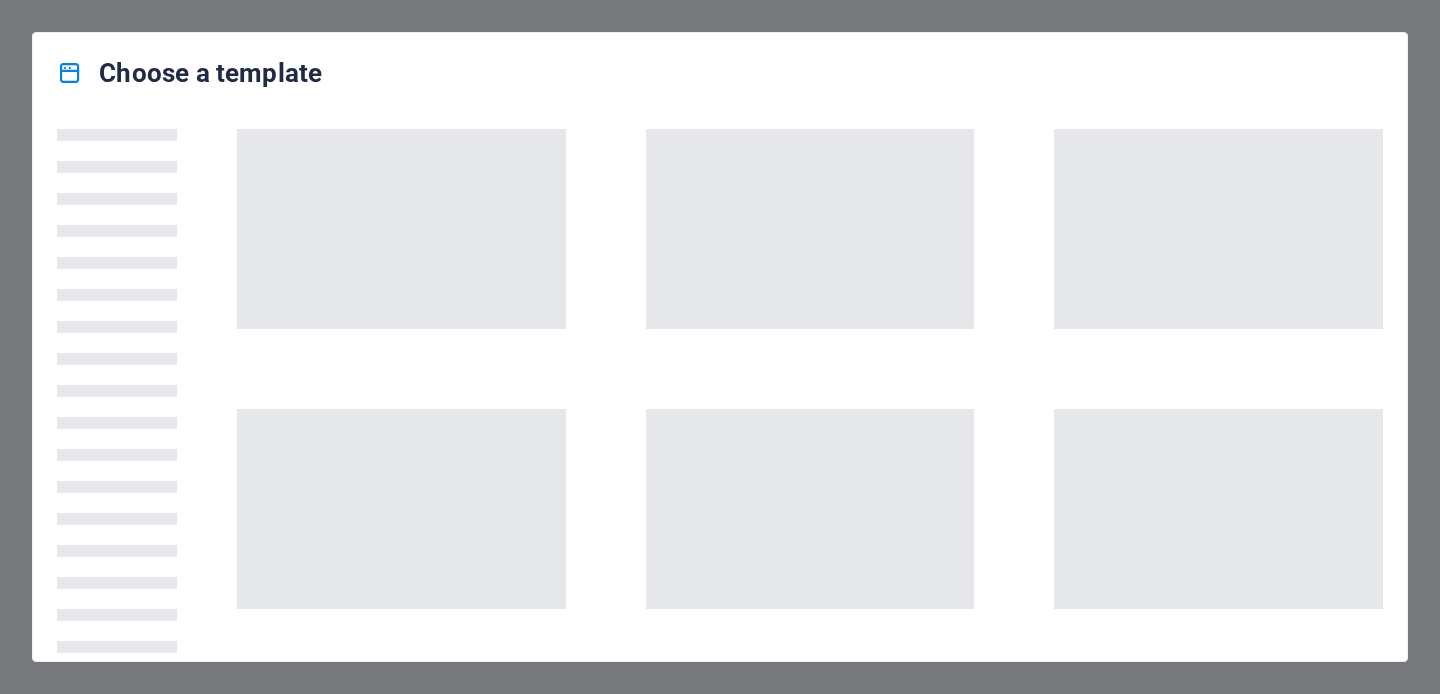 scroll, scrollTop: 0, scrollLeft: 0, axis: both 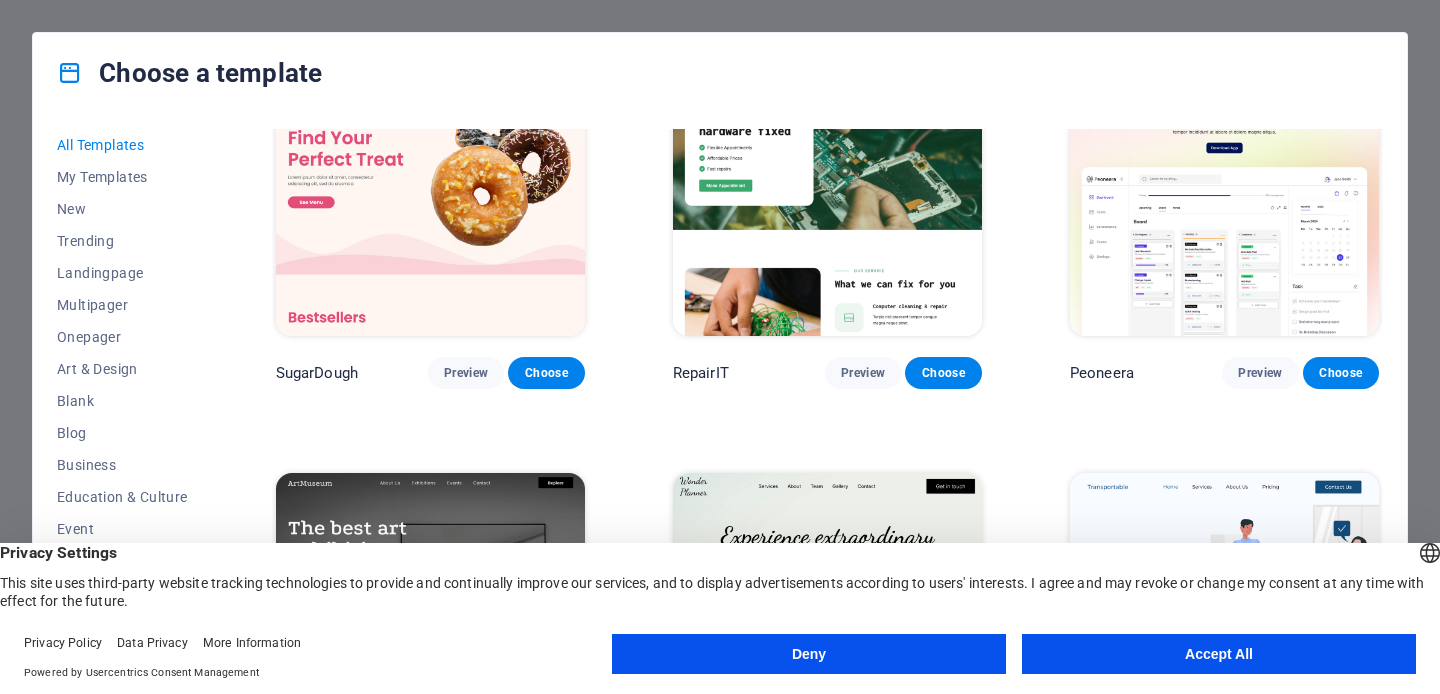 click on "Deny" at bounding box center (809, 654) 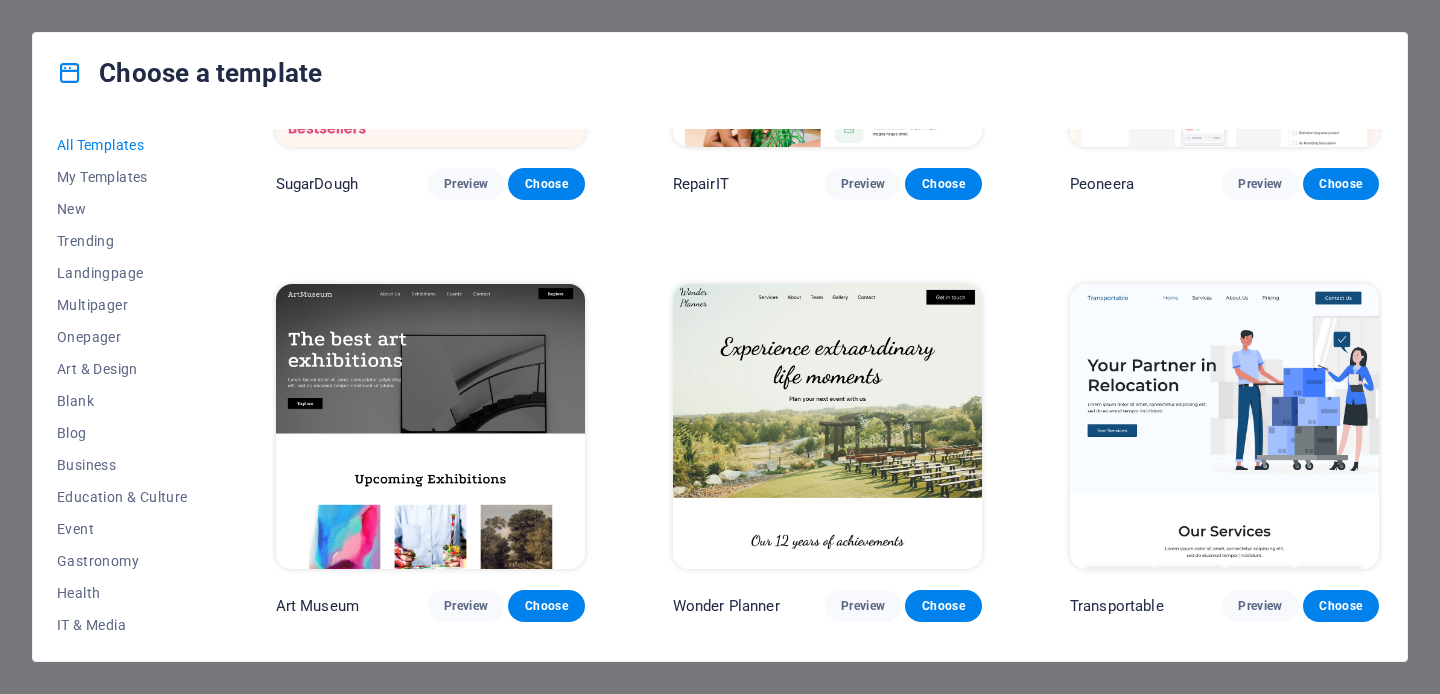 scroll, scrollTop: 268, scrollLeft: 0, axis: vertical 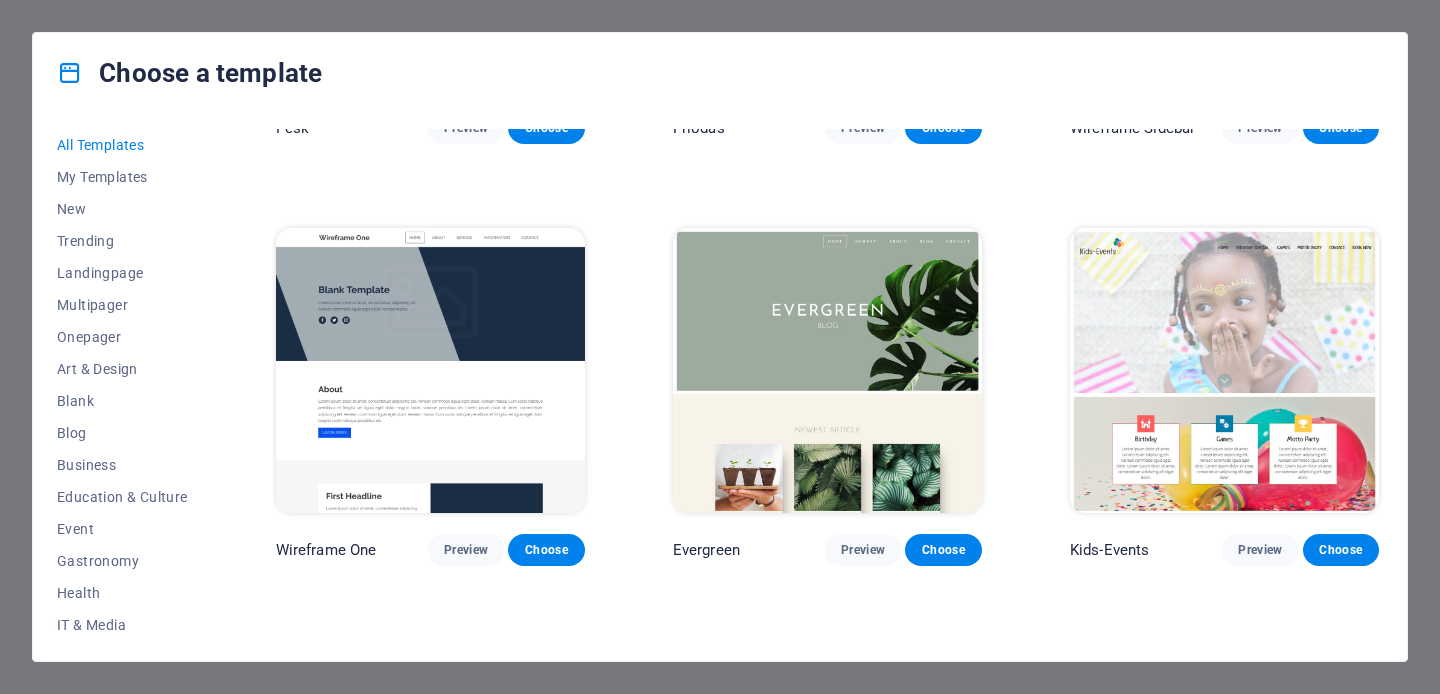click at bounding box center (70, 73) 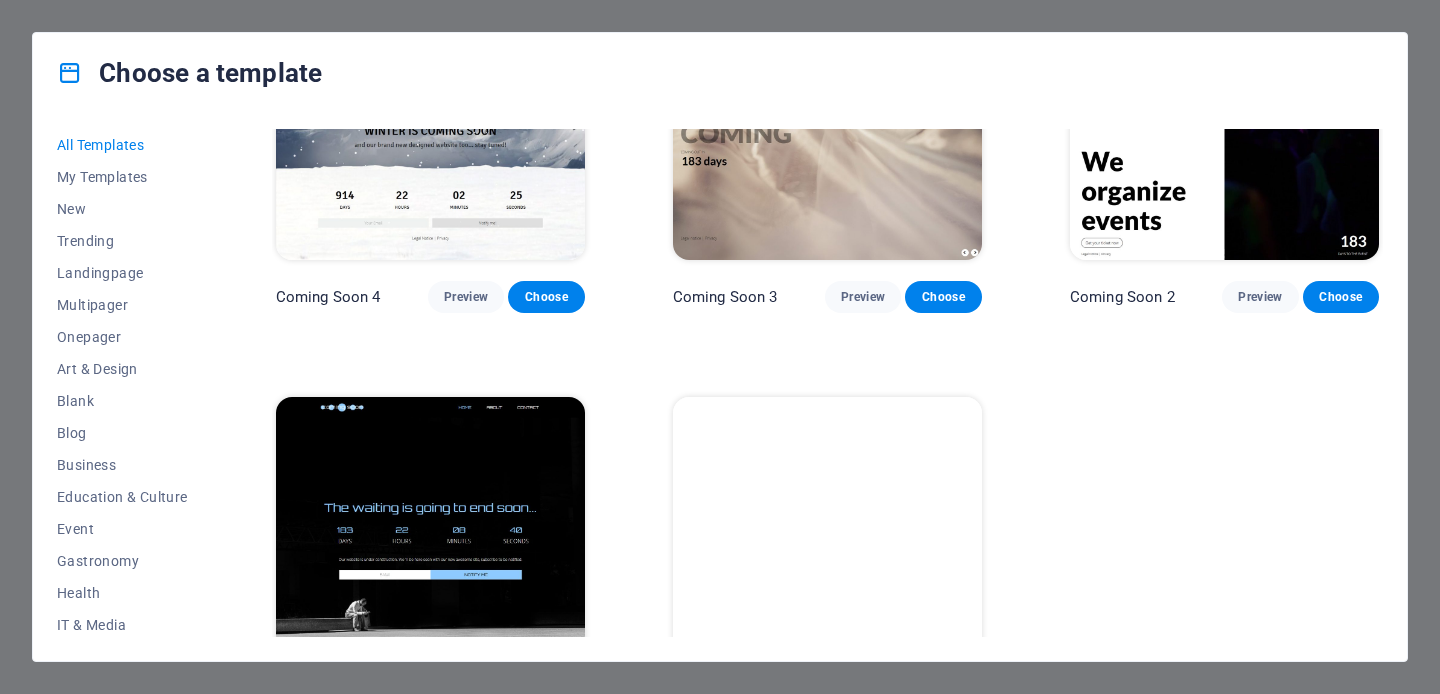 scroll, scrollTop: 22520, scrollLeft: 0, axis: vertical 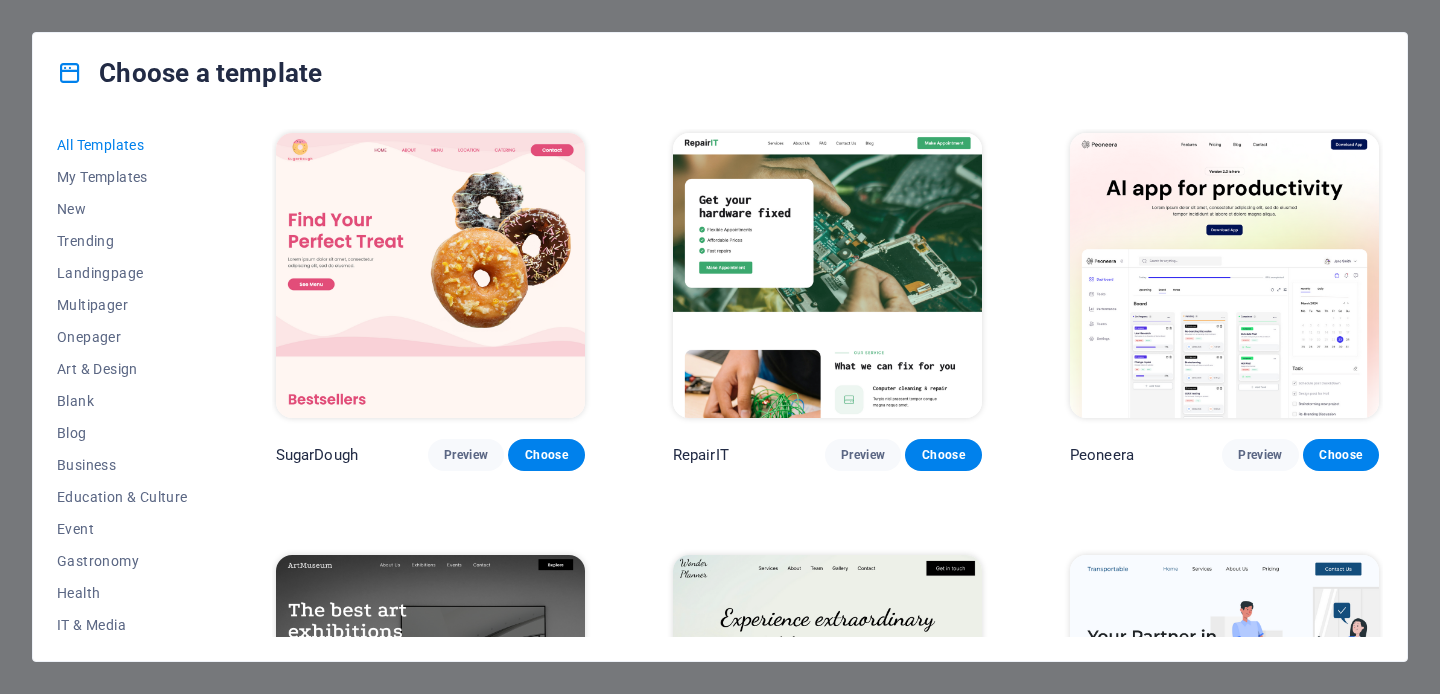 click on "Choose a template All Templates My Templates New Trending Landingpage Multipager Onepager Art & Design Blank Blog Business Education & Culture Event Gastronomy Health IT & Media Legal & Finance Non-Profit Performance Portfolio Services Sports & Beauty Trades Travel Wireframe SugarDough Preview Choose RepairIT Preview Choose Peoneera Preview Choose Art Museum Preview Choose Wonder Planner Preview Choose Transportable Preview Choose S&L Preview Choose WePaint Preview Choose Eco-Con Preview Choose MeetUp Preview Choose Help & Care Preview Choose Podcaster Preview Choose Academix Preview Choose BIG Barber Shop Preview Choose Health & Food Preview Choose UrbanNest Interiors Preview Choose Green Change Preview Choose The Beauty Temple Preview Choose WeTrain Preview Choose Cleaner Preview Choose Johanna James Preview Choose Delicioso Preview Choose Dream Garden Preview Choose LumeDeAqua Preview Choose Pets Care Preview Choose SafeSpace Preview Choose Midnight Rain Bar Preview Choose Drive Preview Choose Estator Yoga" at bounding box center (720, 347) 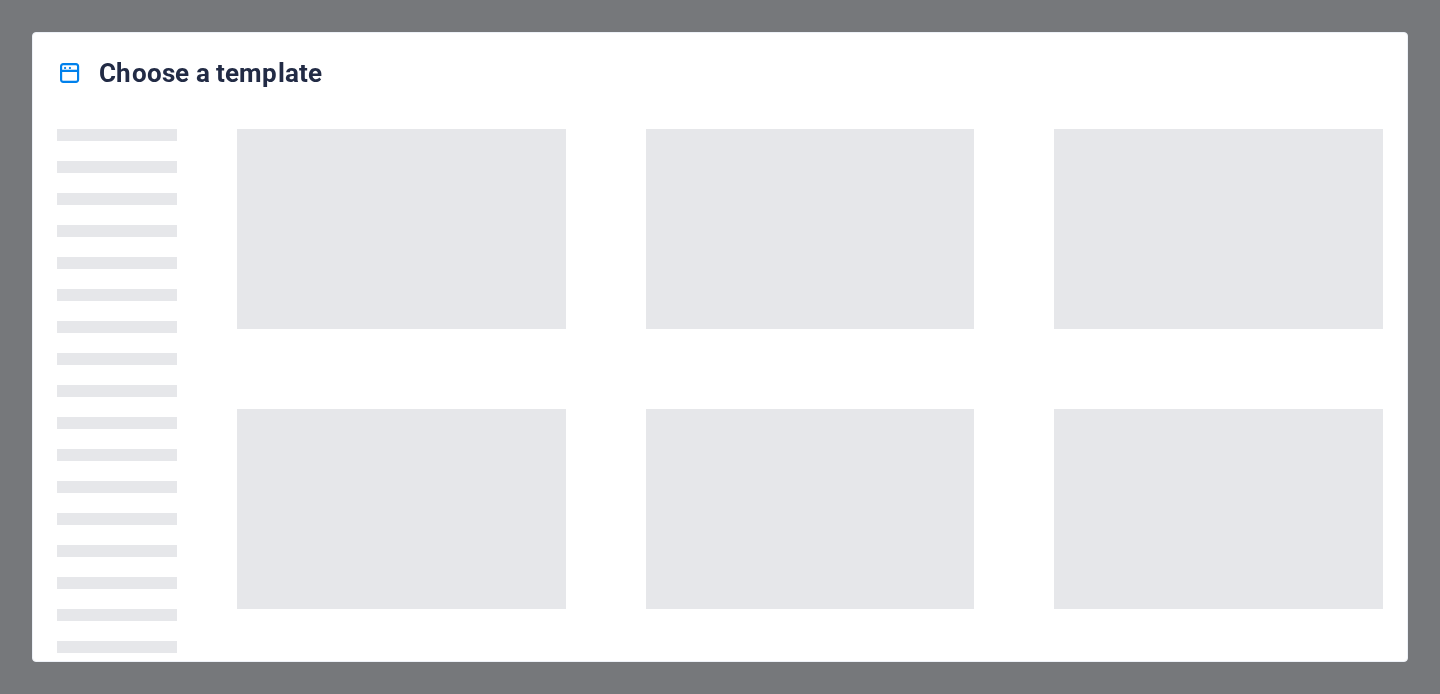 scroll, scrollTop: 0, scrollLeft: 0, axis: both 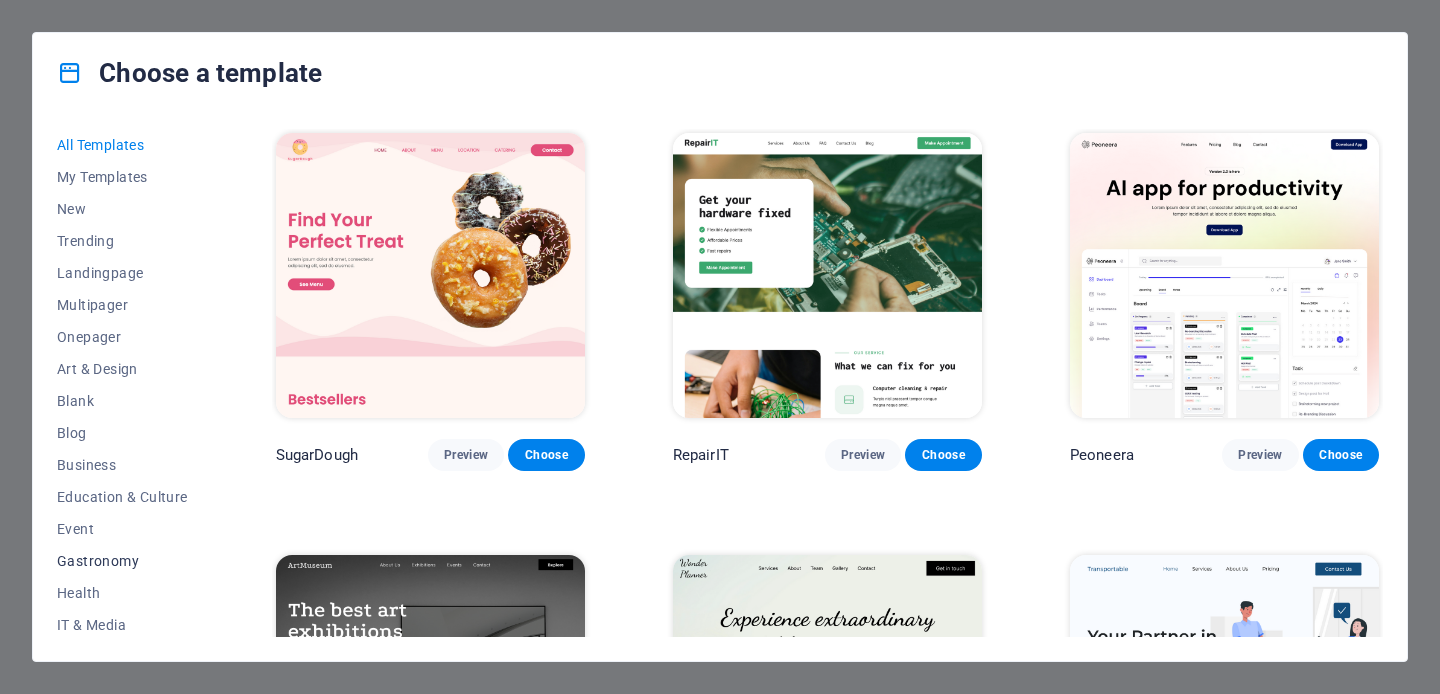 click on "Gastronomy" at bounding box center [122, 561] 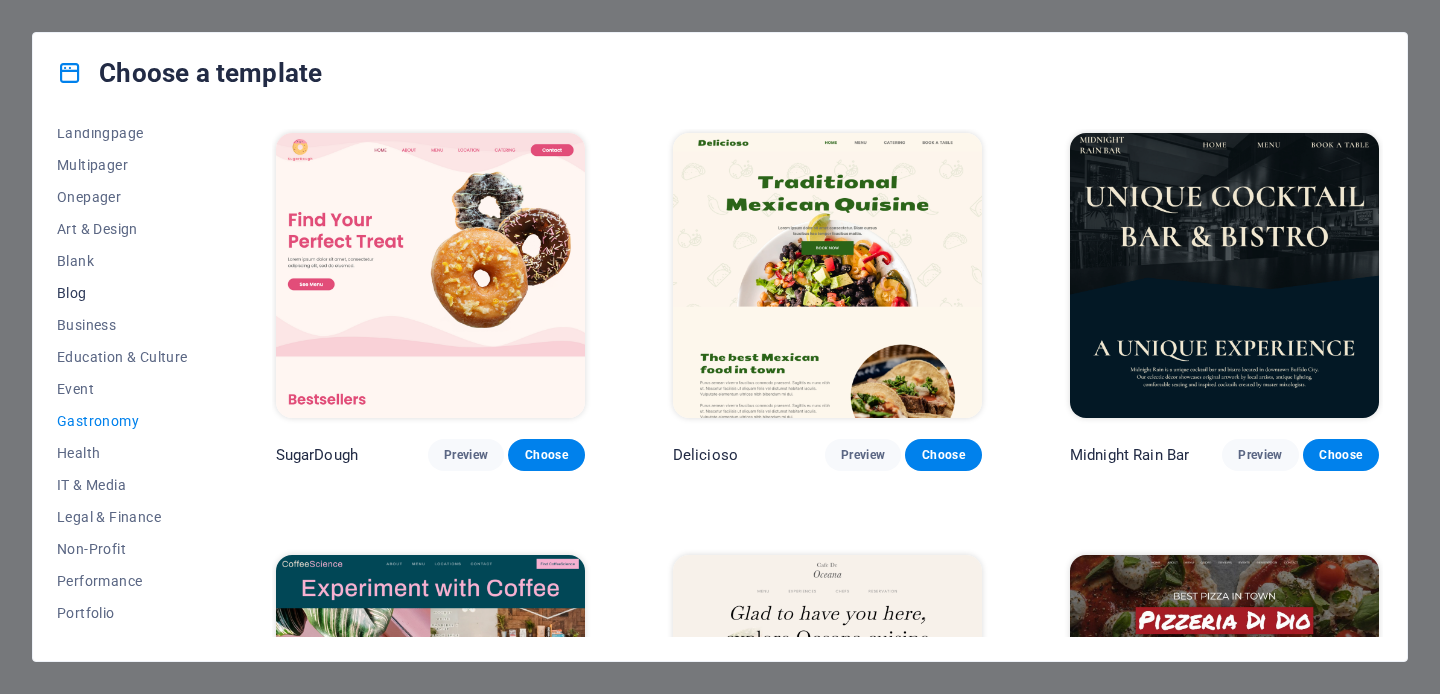 scroll, scrollTop: 141, scrollLeft: 0, axis: vertical 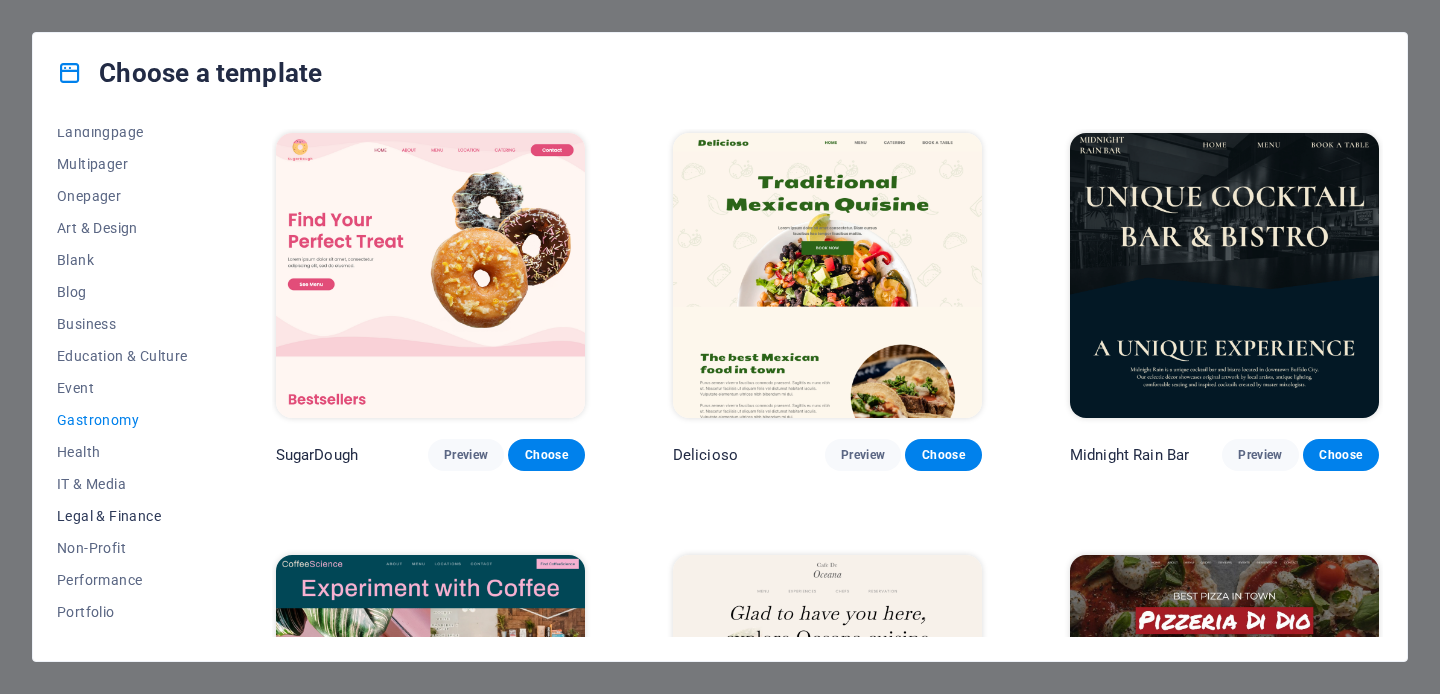 click on "Legal & Finance" at bounding box center (122, 516) 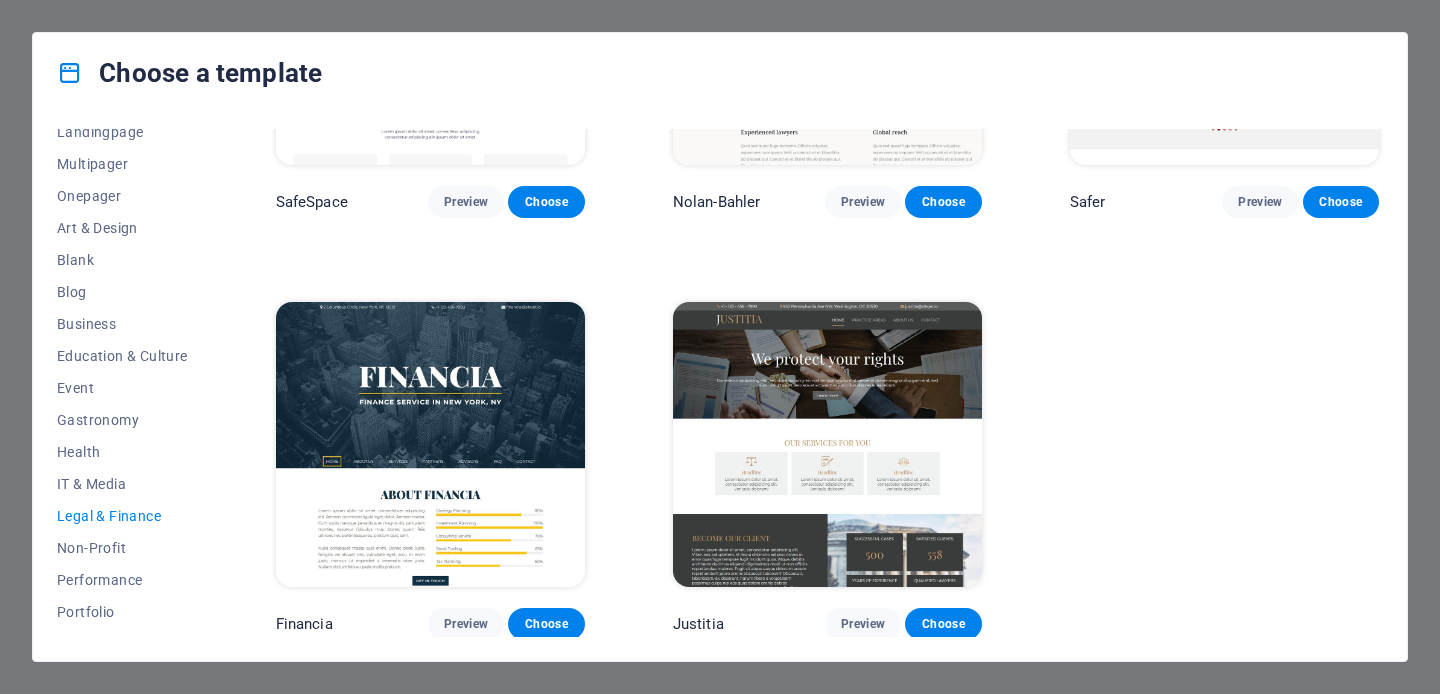 scroll, scrollTop: 252, scrollLeft: 0, axis: vertical 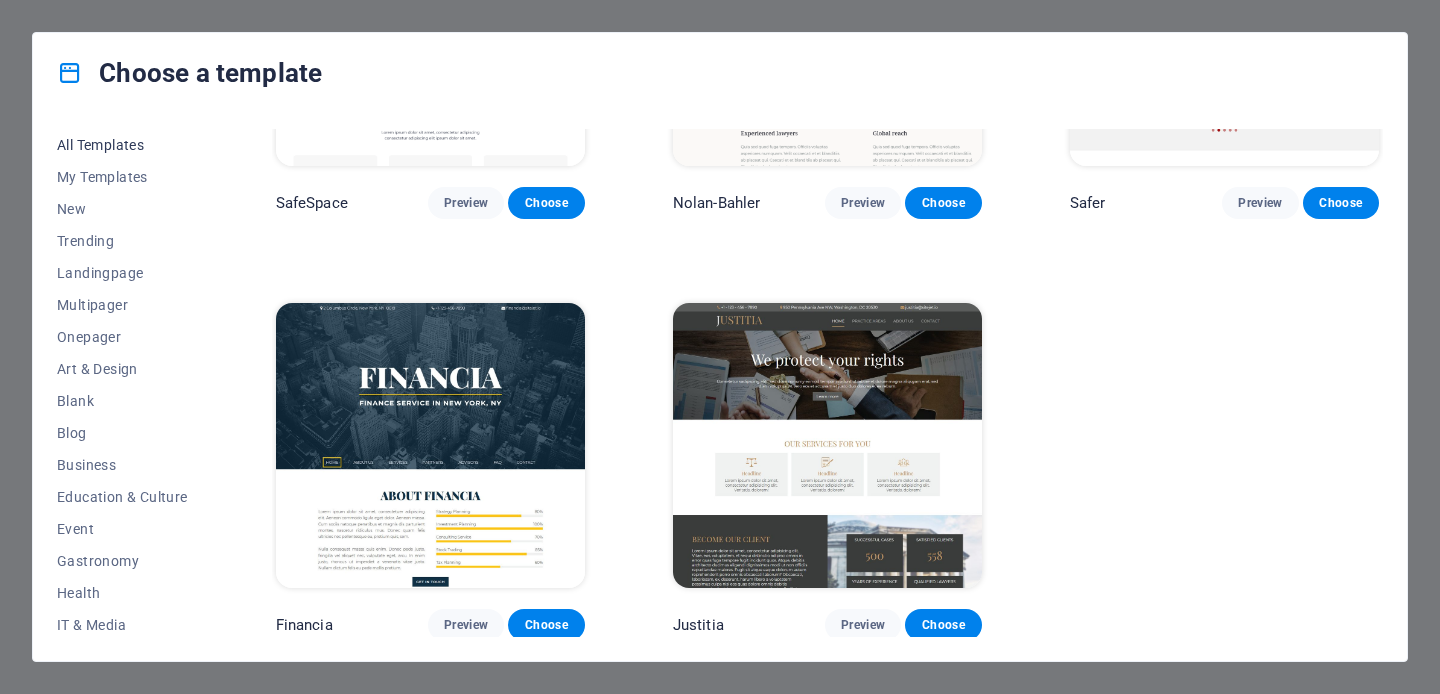click on "All Templates" at bounding box center [122, 145] 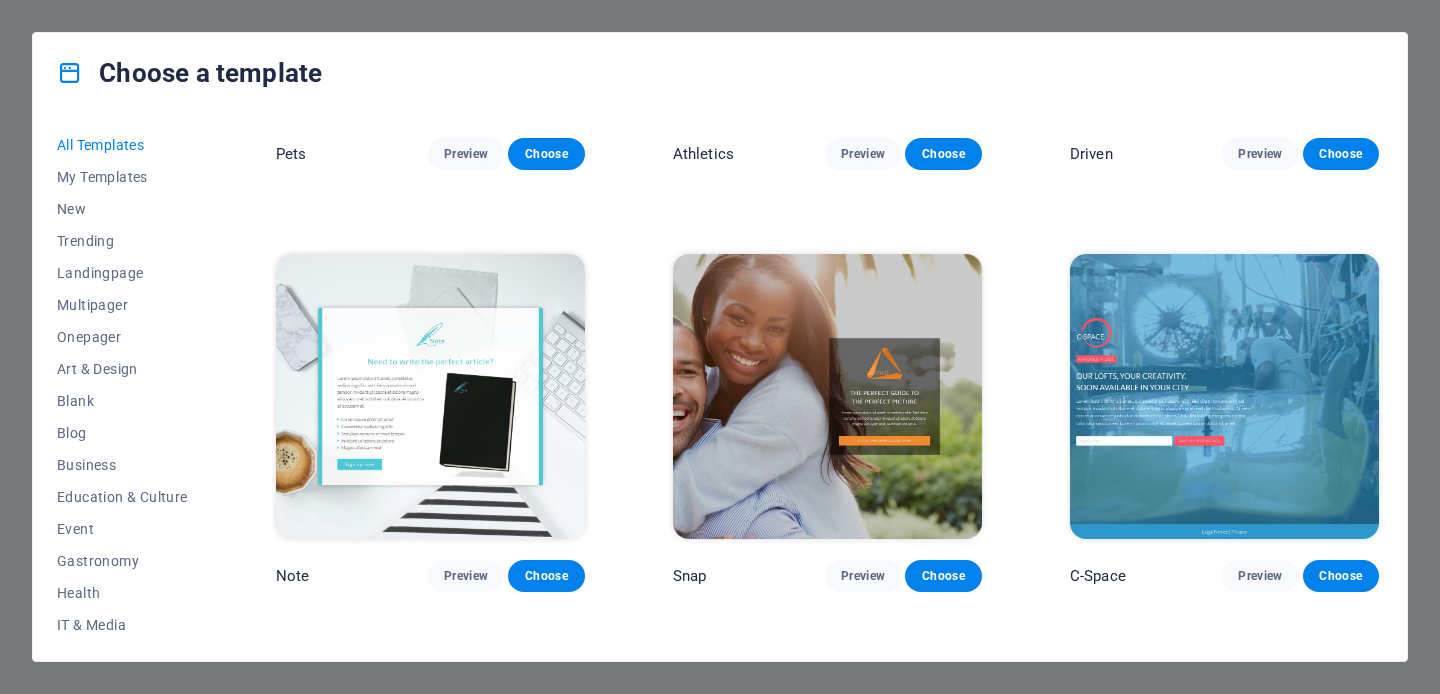 scroll, scrollTop: 20543, scrollLeft: 0, axis: vertical 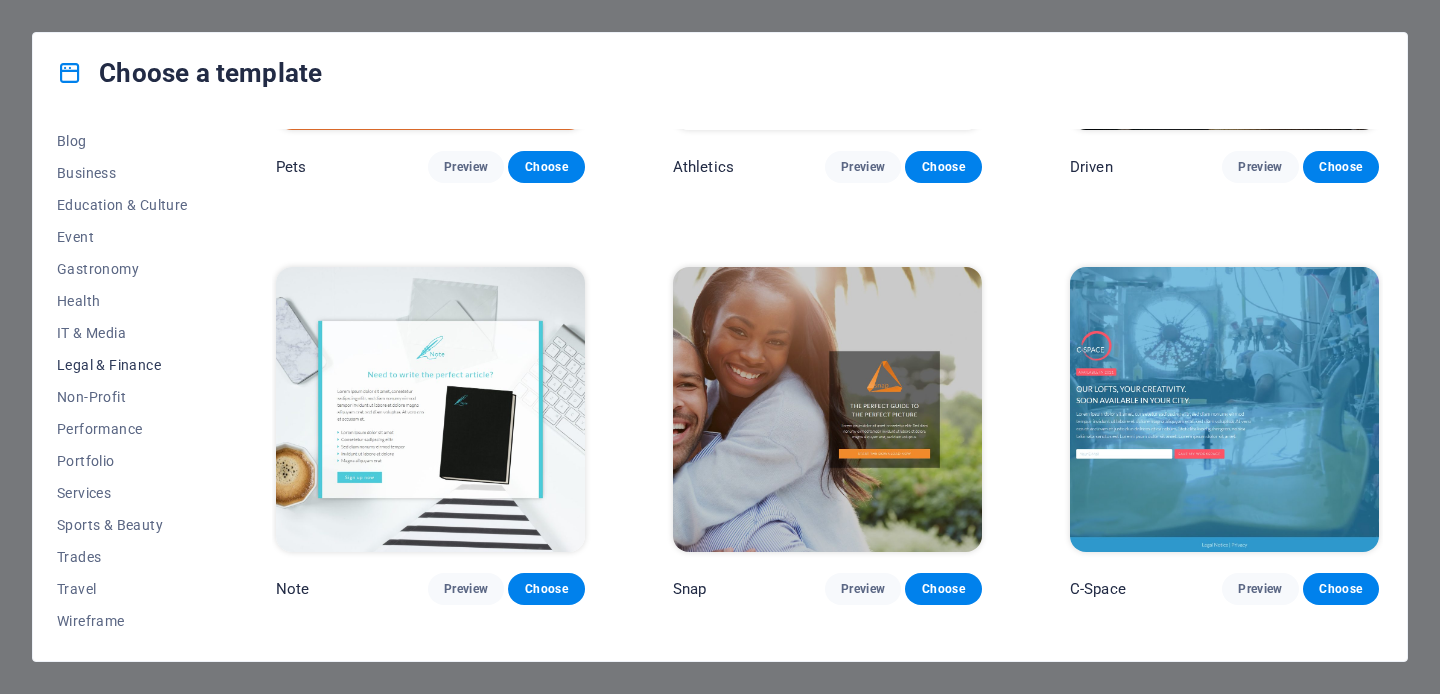click on "Legal & Finance" at bounding box center (122, 365) 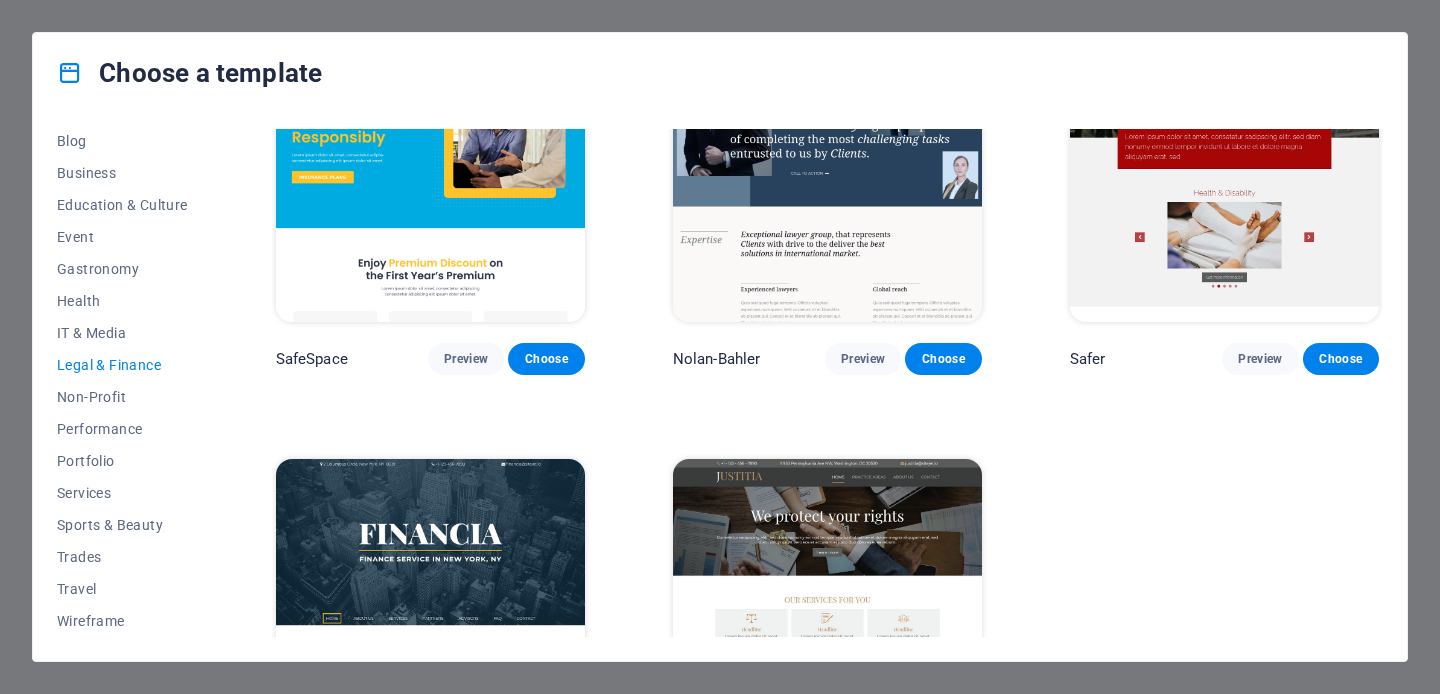 scroll, scrollTop: 0, scrollLeft: 0, axis: both 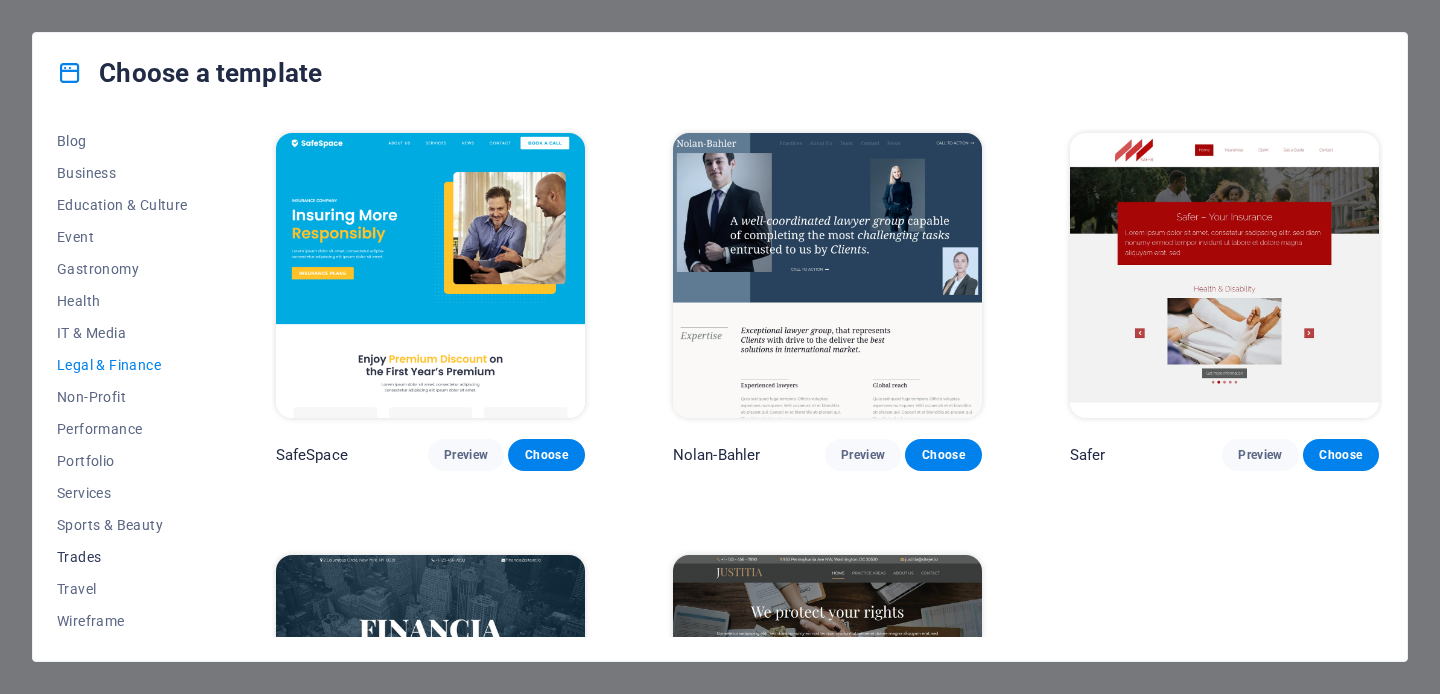 click on "Trades" at bounding box center [122, 557] 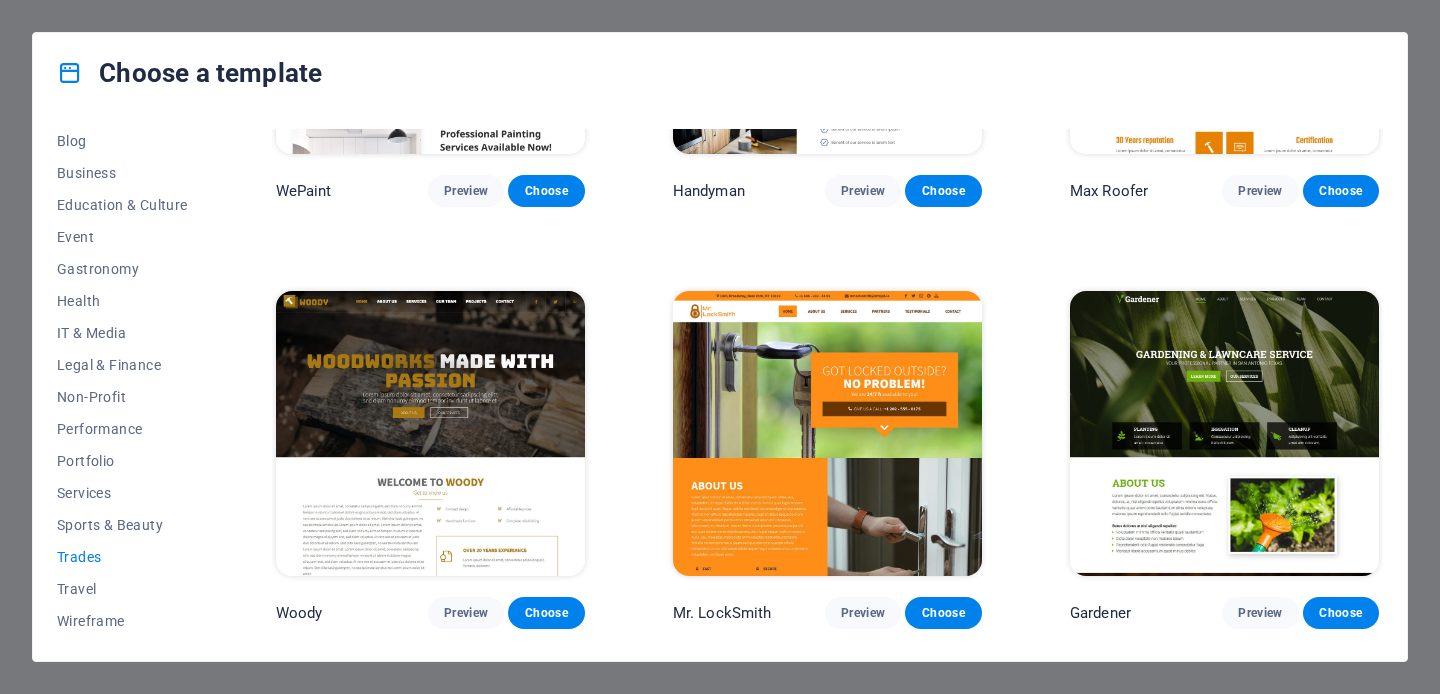 scroll, scrollTop: 268, scrollLeft: 0, axis: vertical 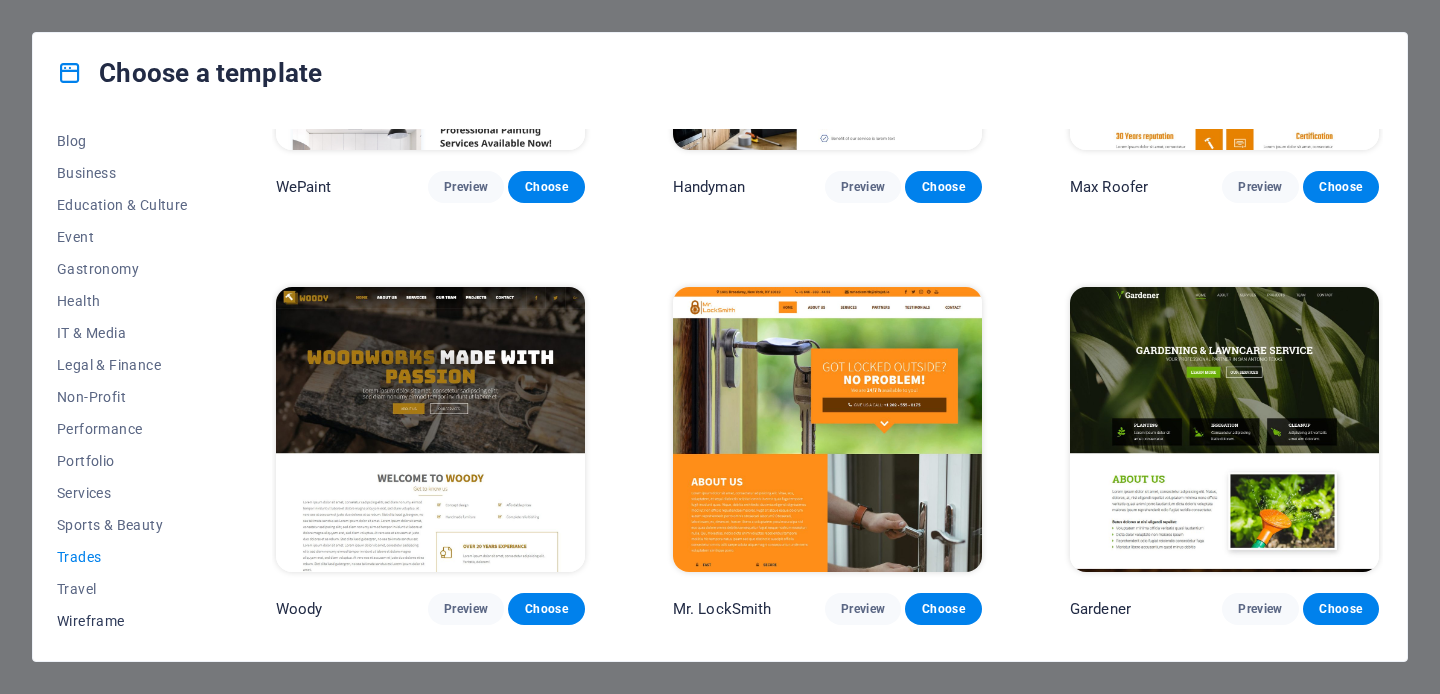 click on "Wireframe" at bounding box center [122, 621] 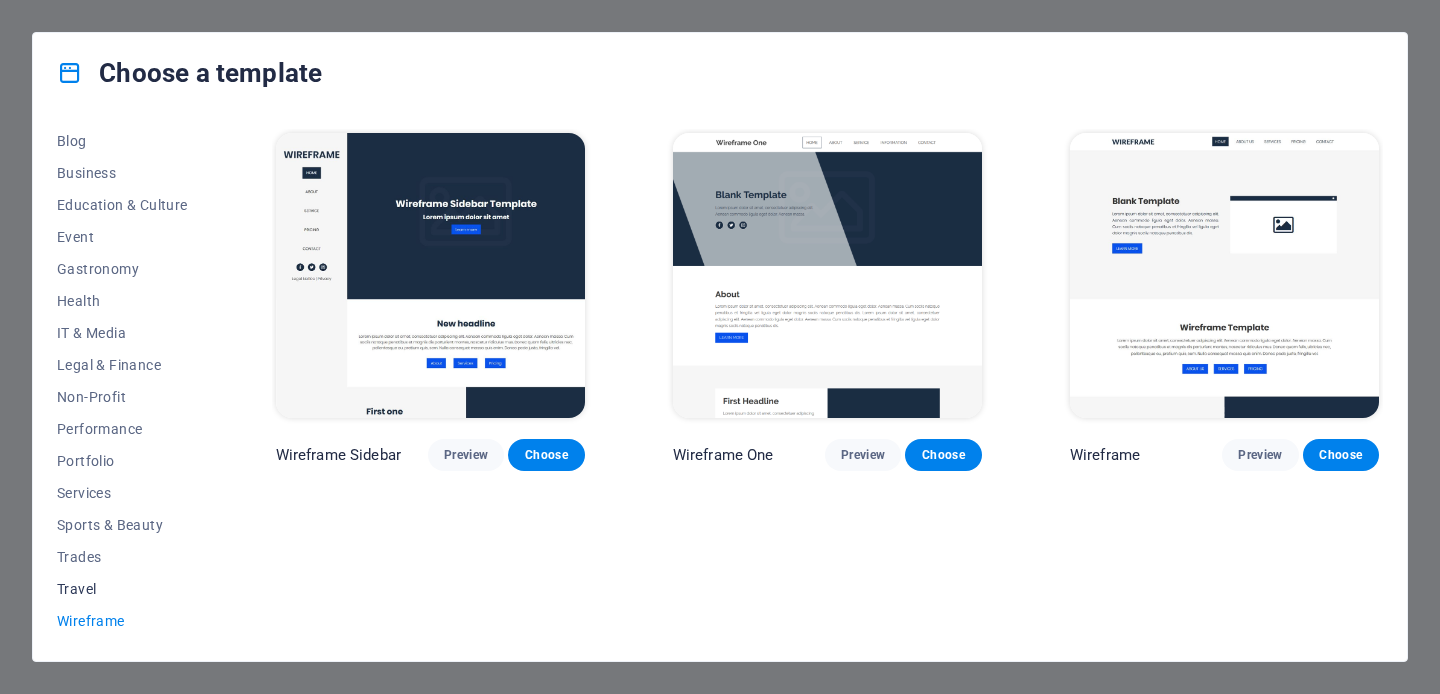 click on "Travel" at bounding box center [122, 589] 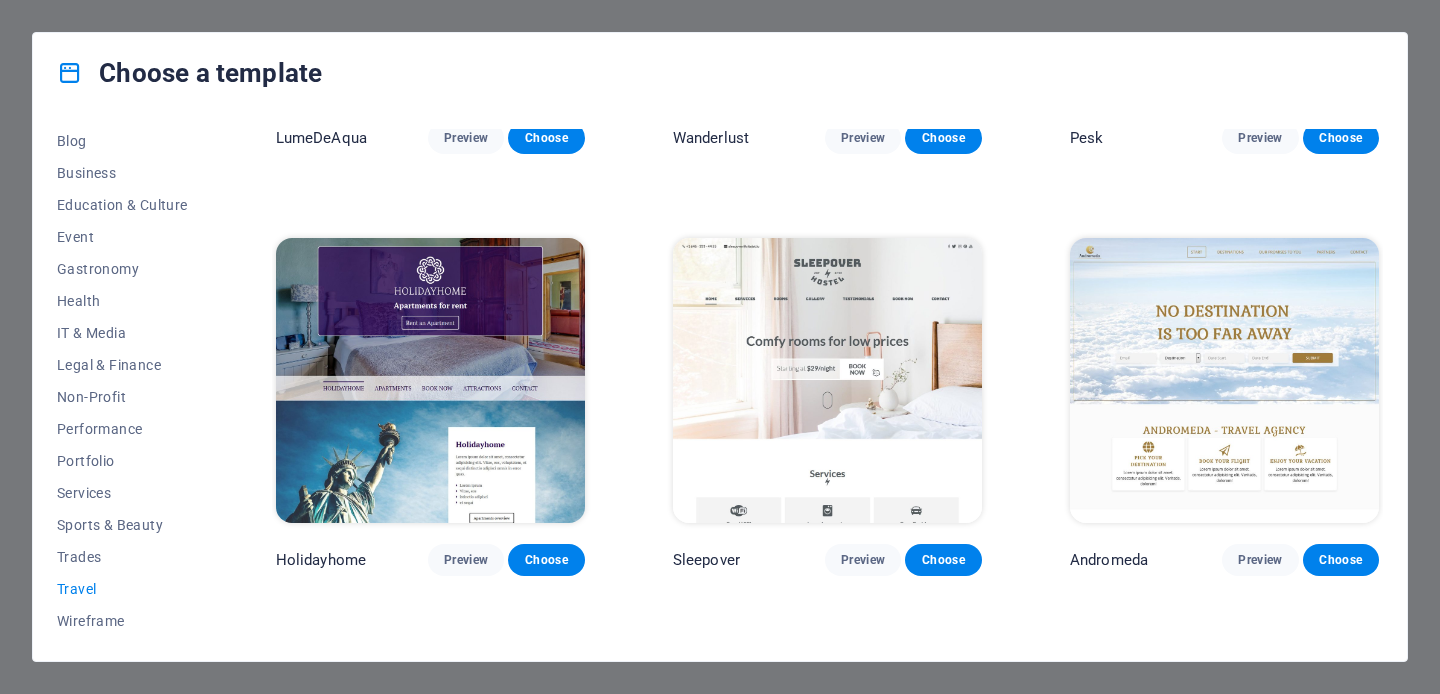 scroll, scrollTop: 320, scrollLeft: 0, axis: vertical 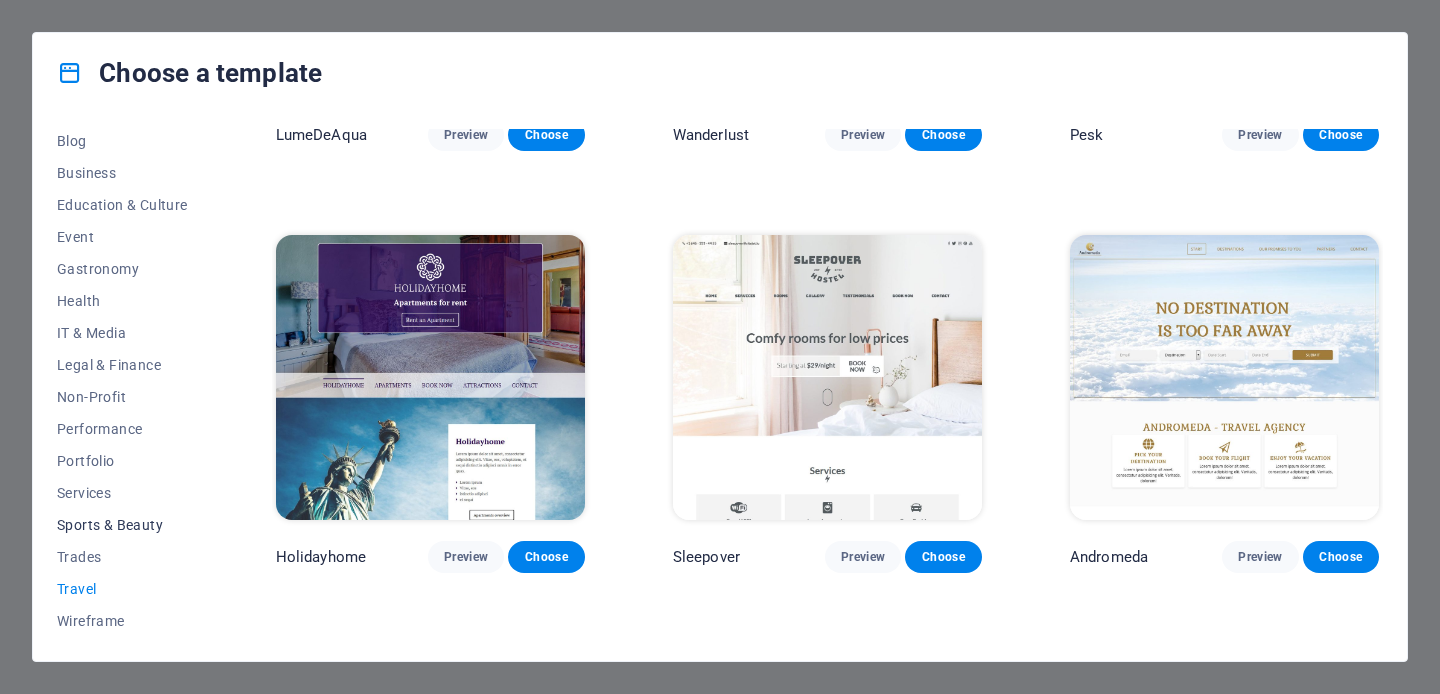 click on "Sports & Beauty" at bounding box center (122, 525) 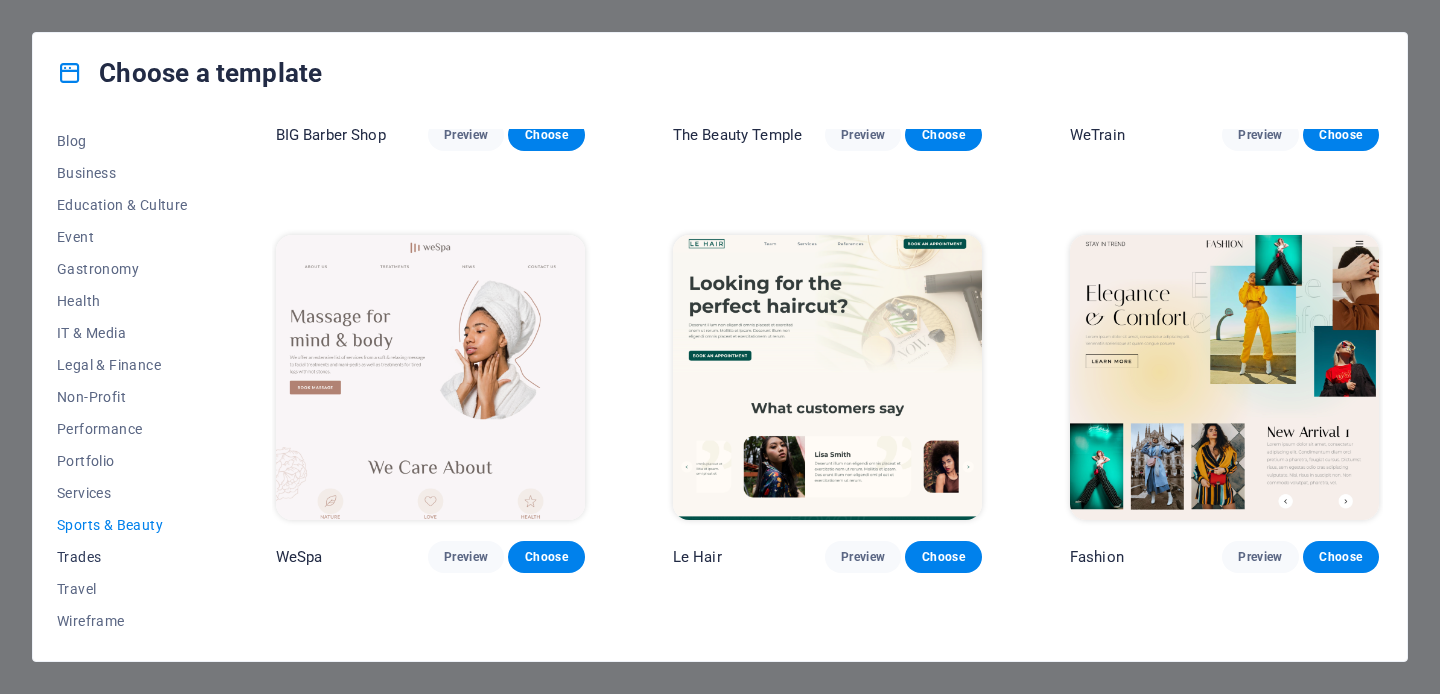 click on "Trades" at bounding box center (122, 557) 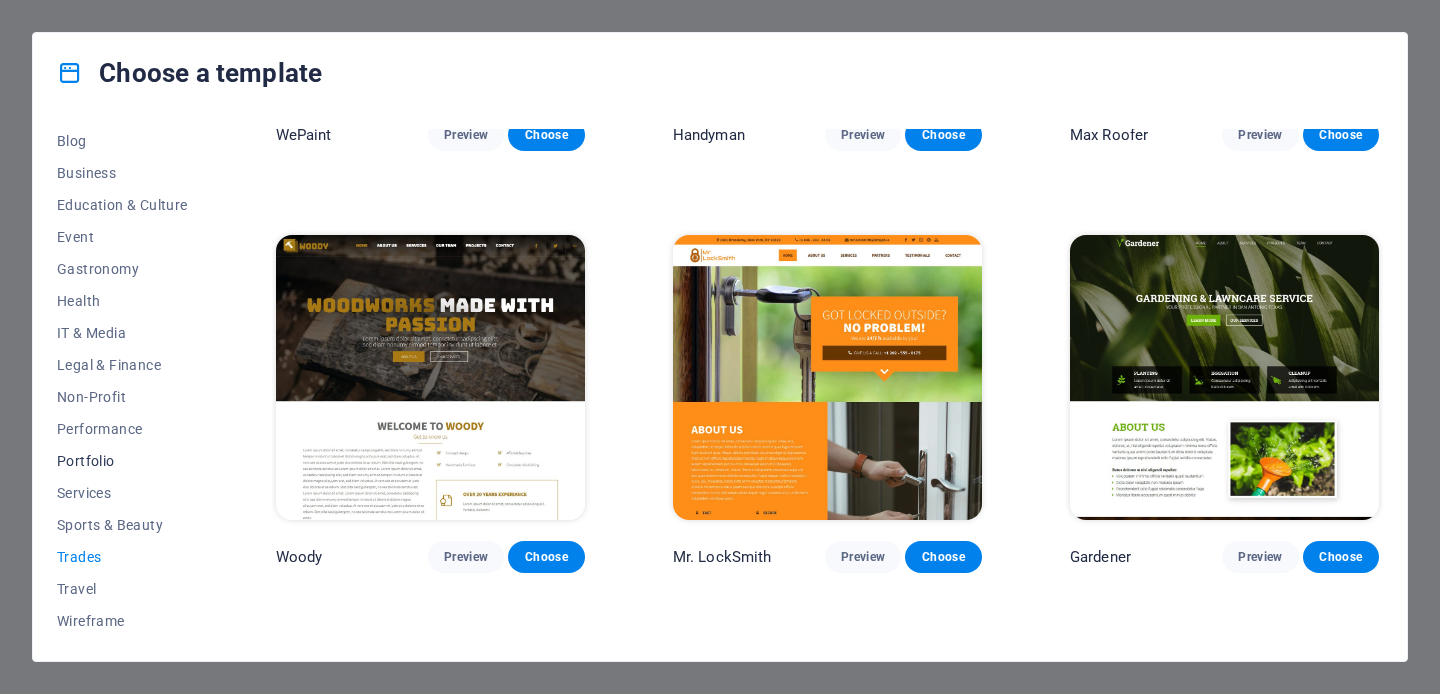 click on "Portfolio" at bounding box center (122, 461) 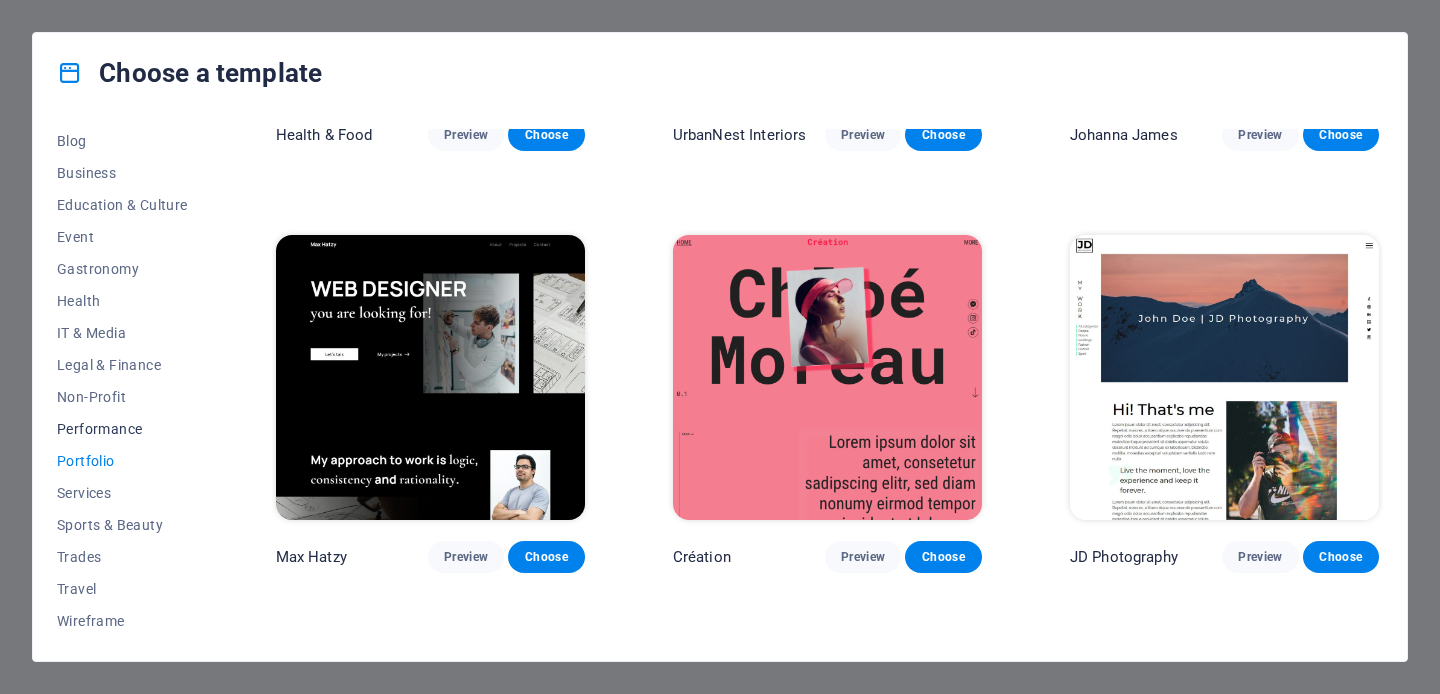 click on "Performance" at bounding box center (122, 429) 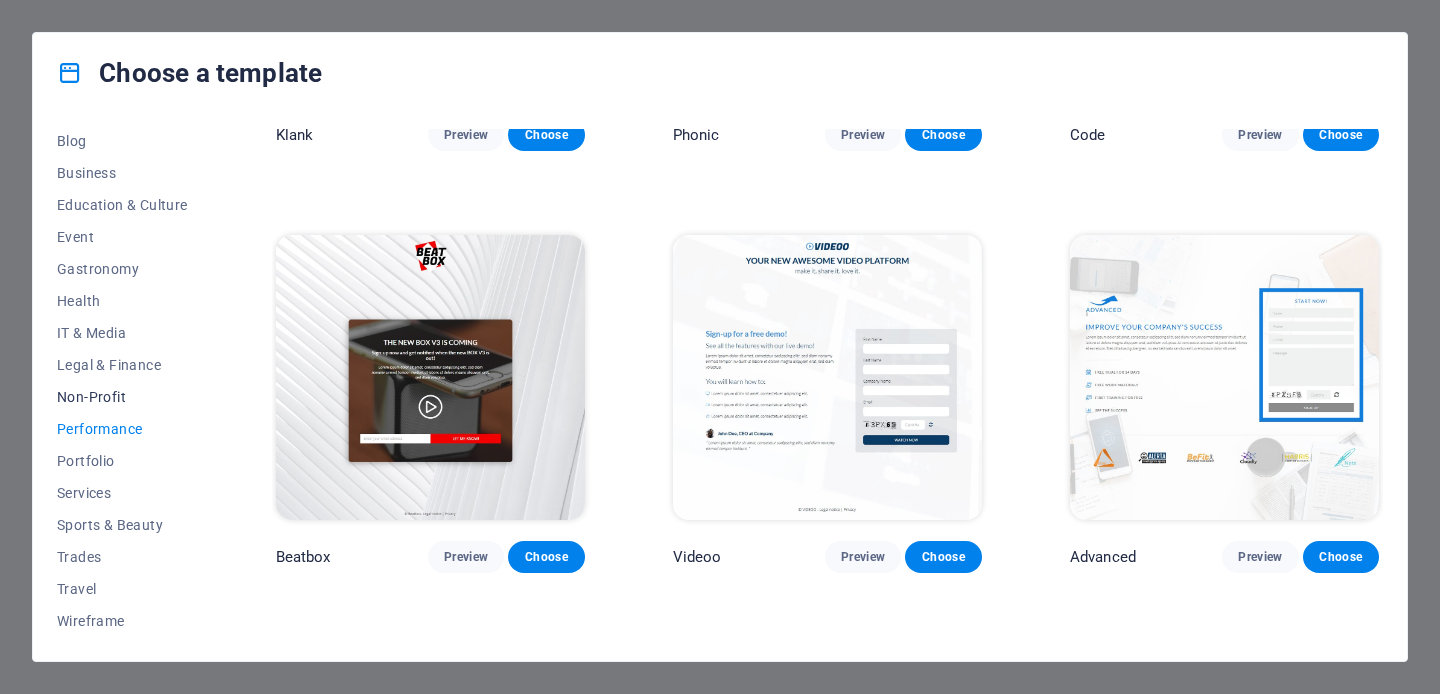 click on "Non-Profit" at bounding box center (122, 397) 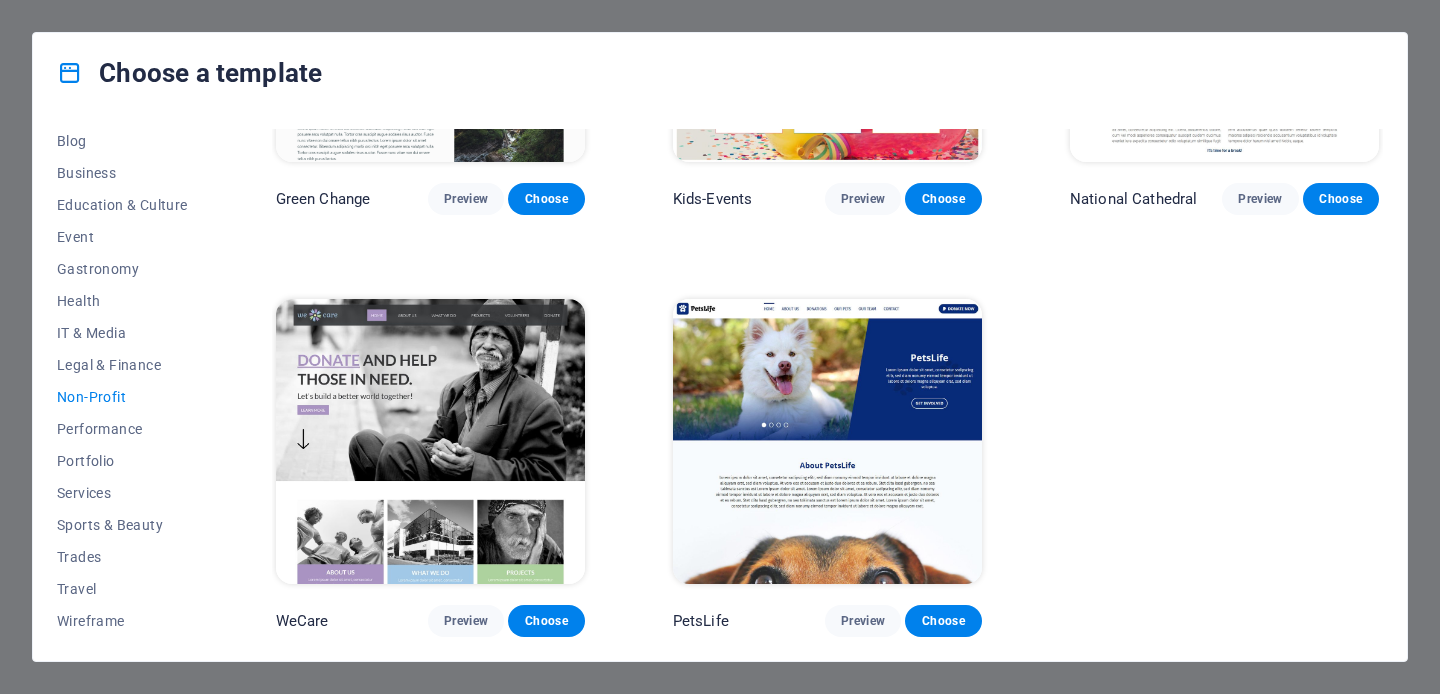 scroll, scrollTop: 252, scrollLeft: 0, axis: vertical 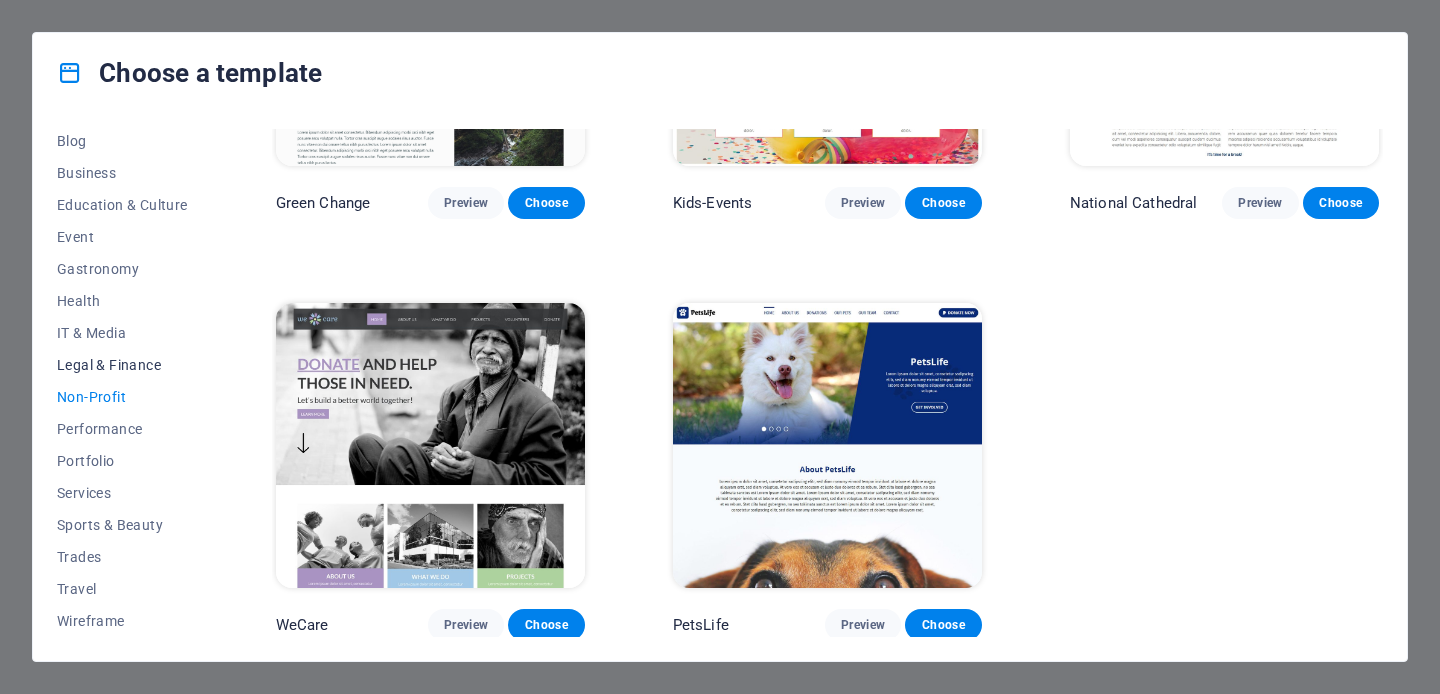 click on "Legal & Finance" at bounding box center (122, 365) 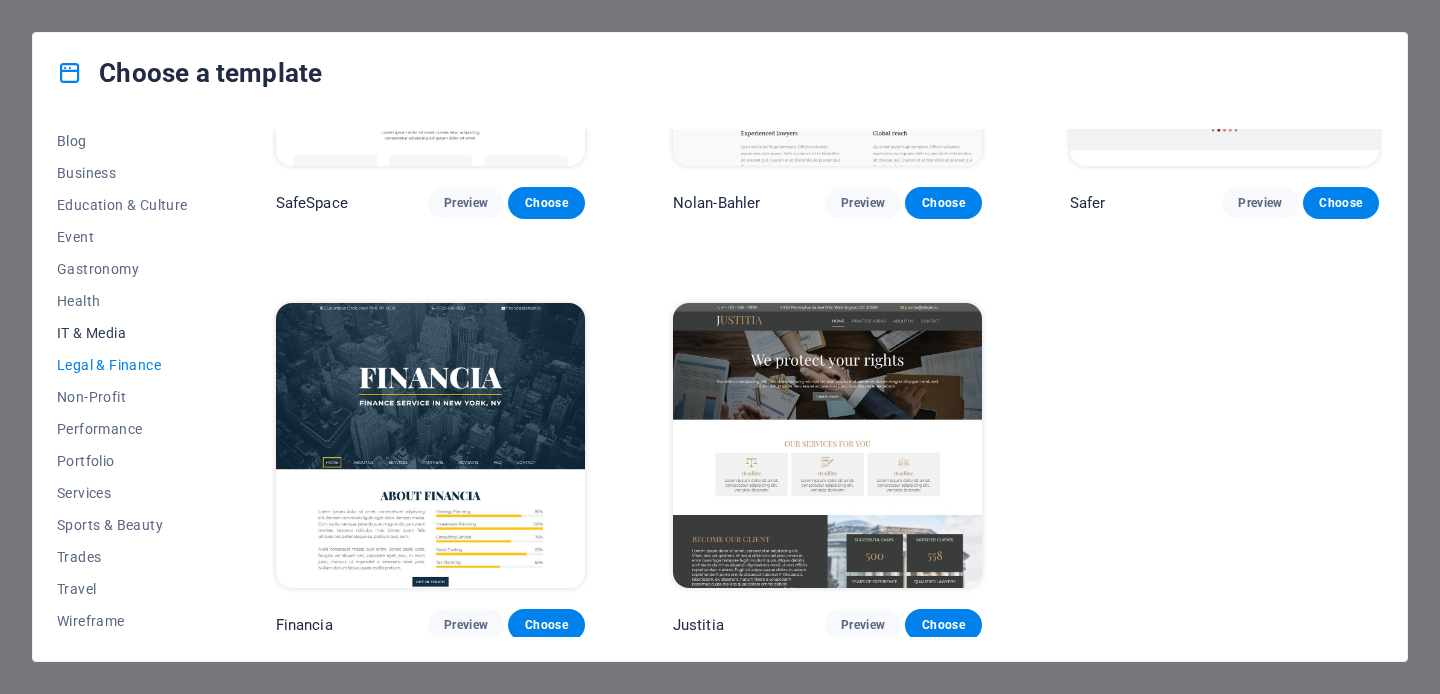 click on "IT & Media" at bounding box center [122, 333] 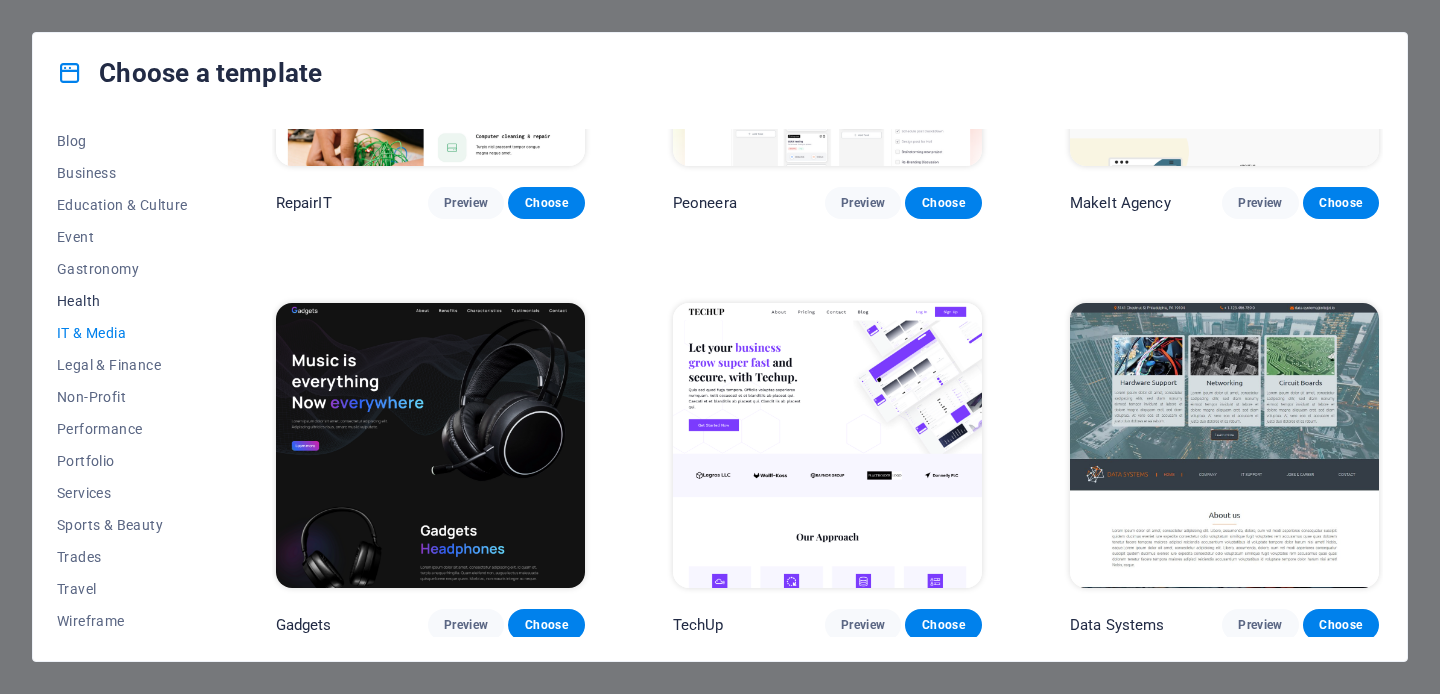 click on "Health" at bounding box center (122, 301) 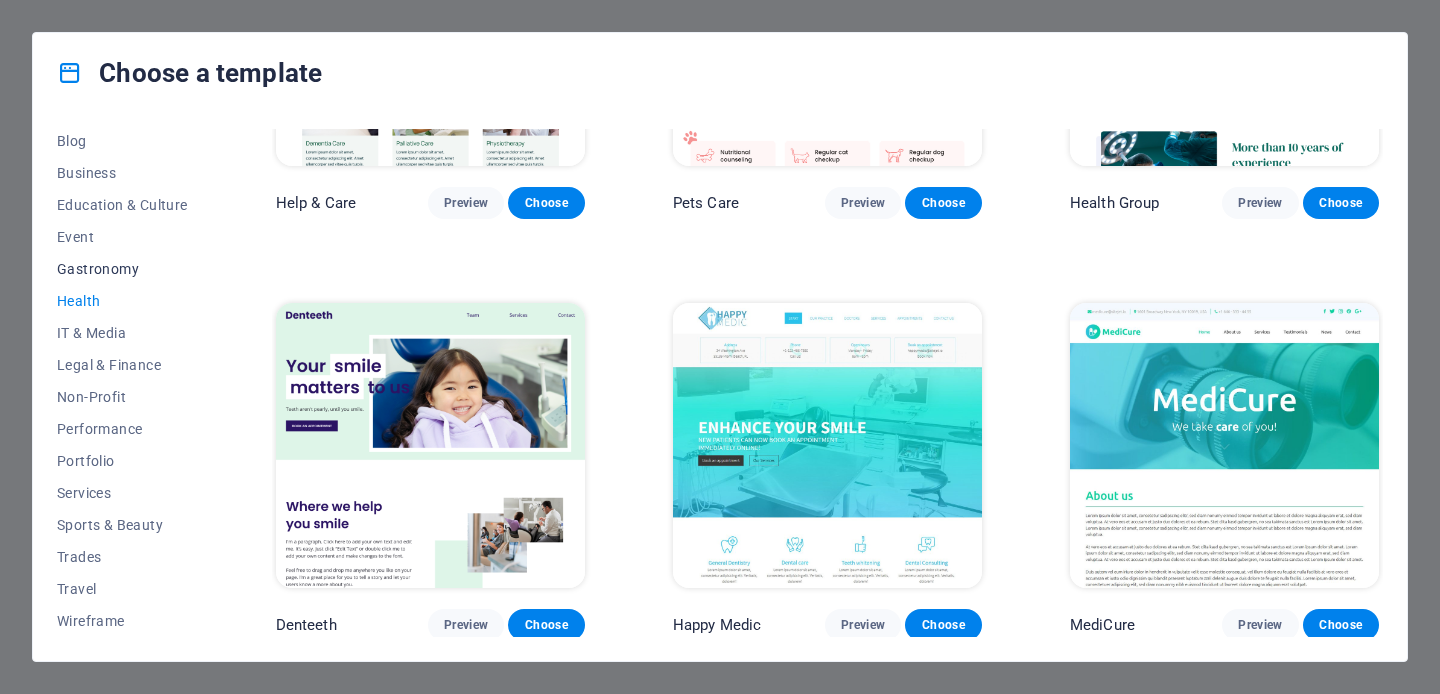 click on "Gastronomy" at bounding box center (122, 269) 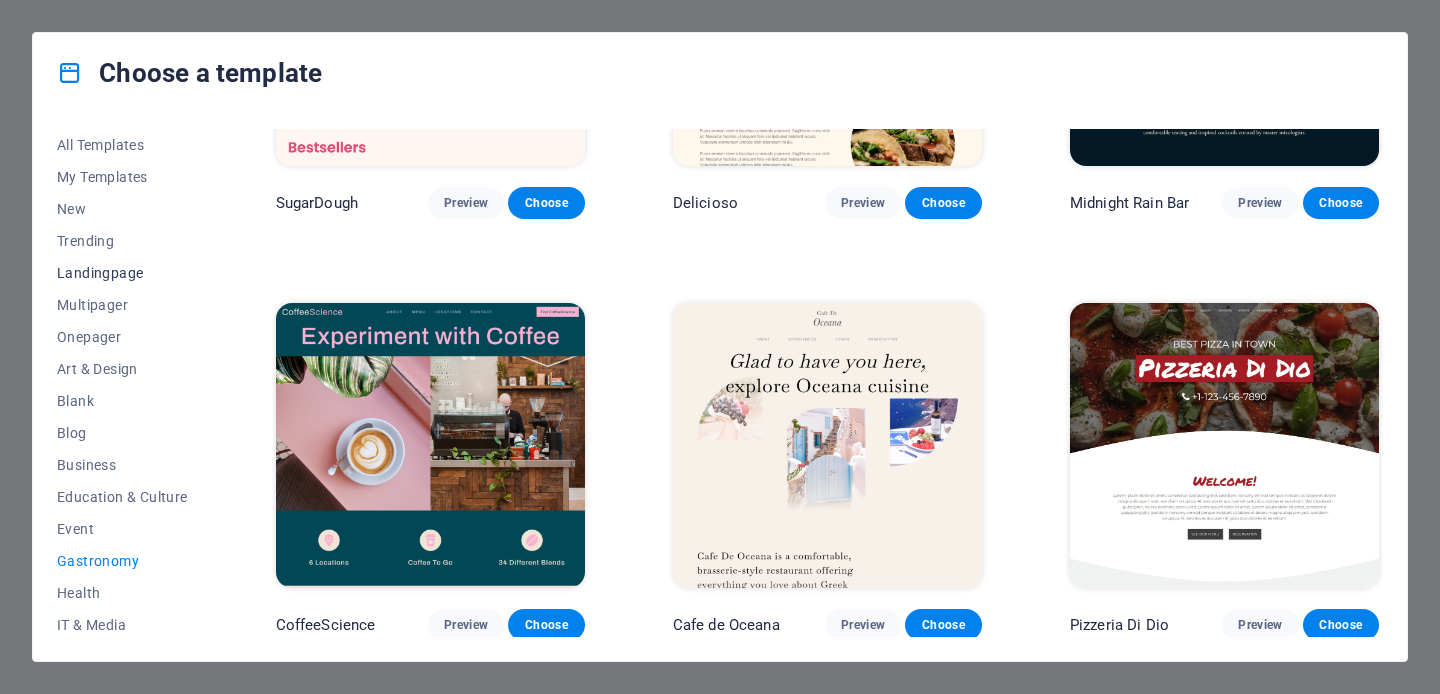 scroll, scrollTop: 0, scrollLeft: 0, axis: both 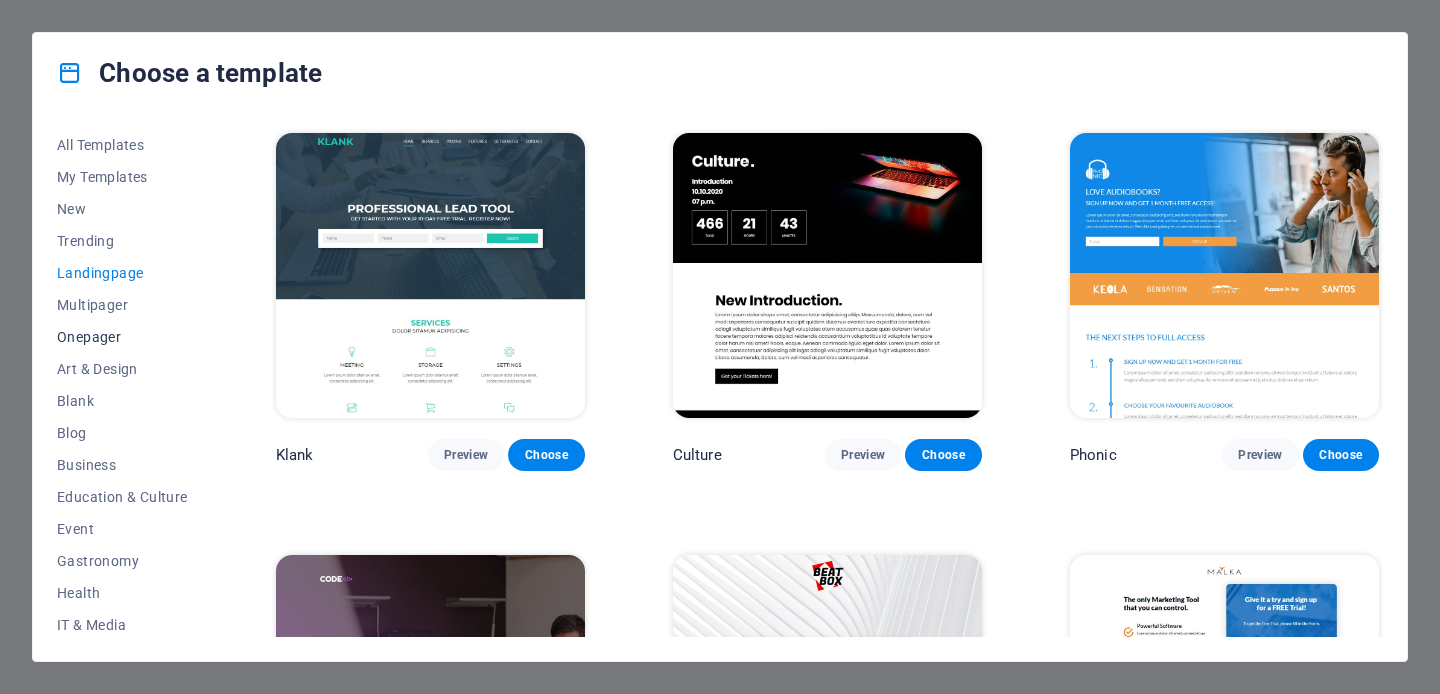 click on "Onepager" at bounding box center (122, 337) 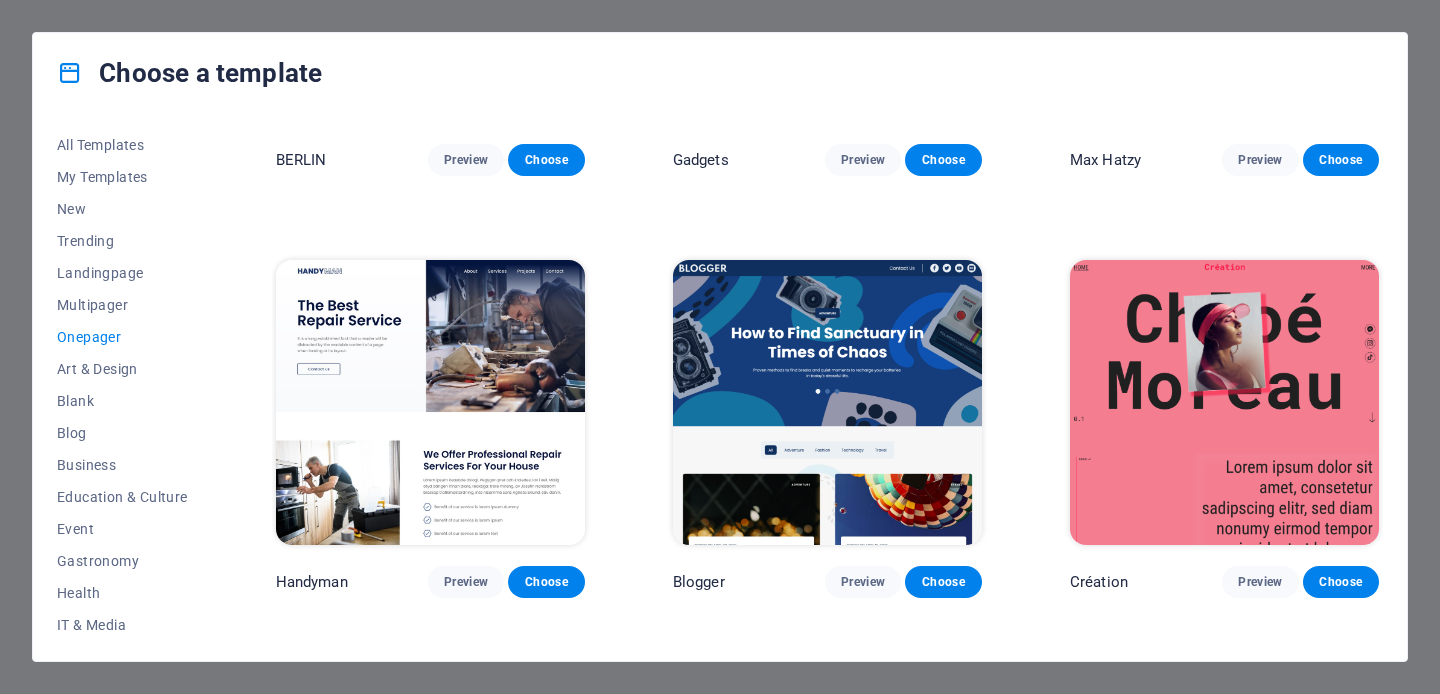 scroll, scrollTop: 1987, scrollLeft: 0, axis: vertical 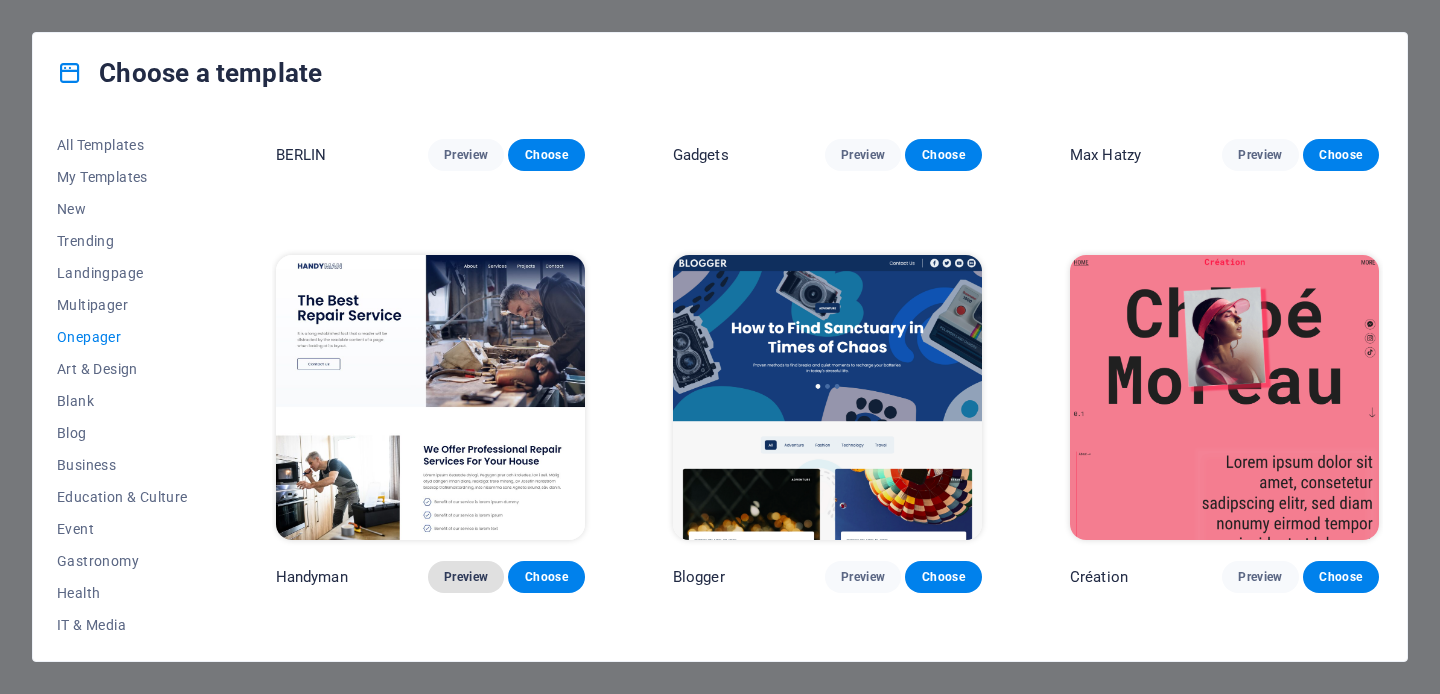 click on "Preview" at bounding box center (466, 577) 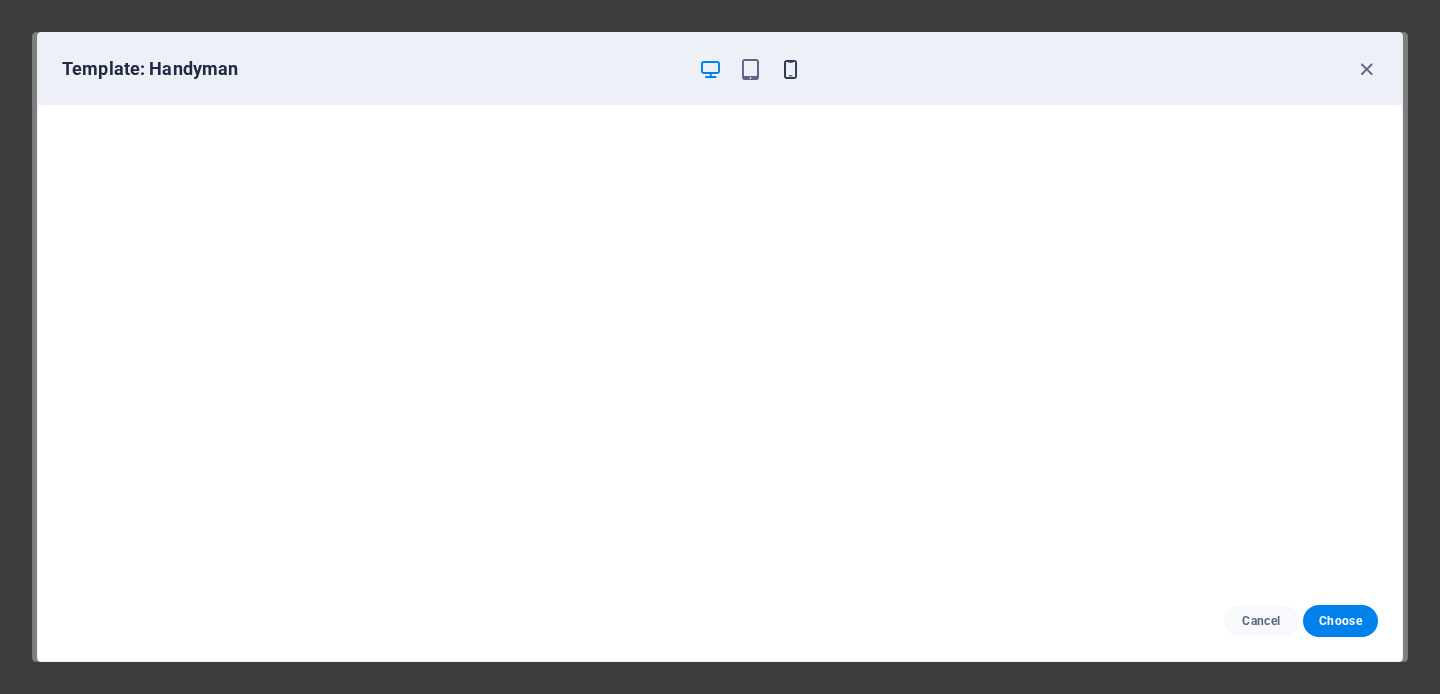 click at bounding box center (790, 69) 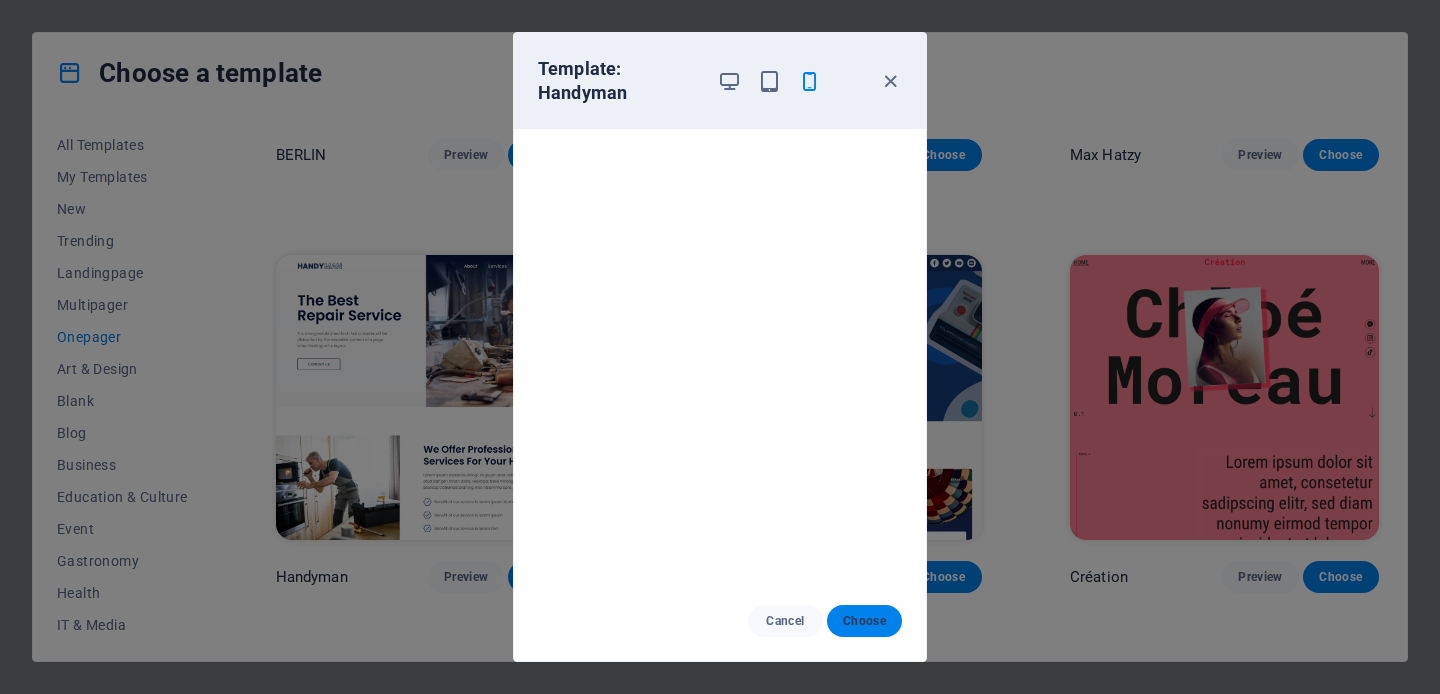 click on "Choose" at bounding box center [864, 621] 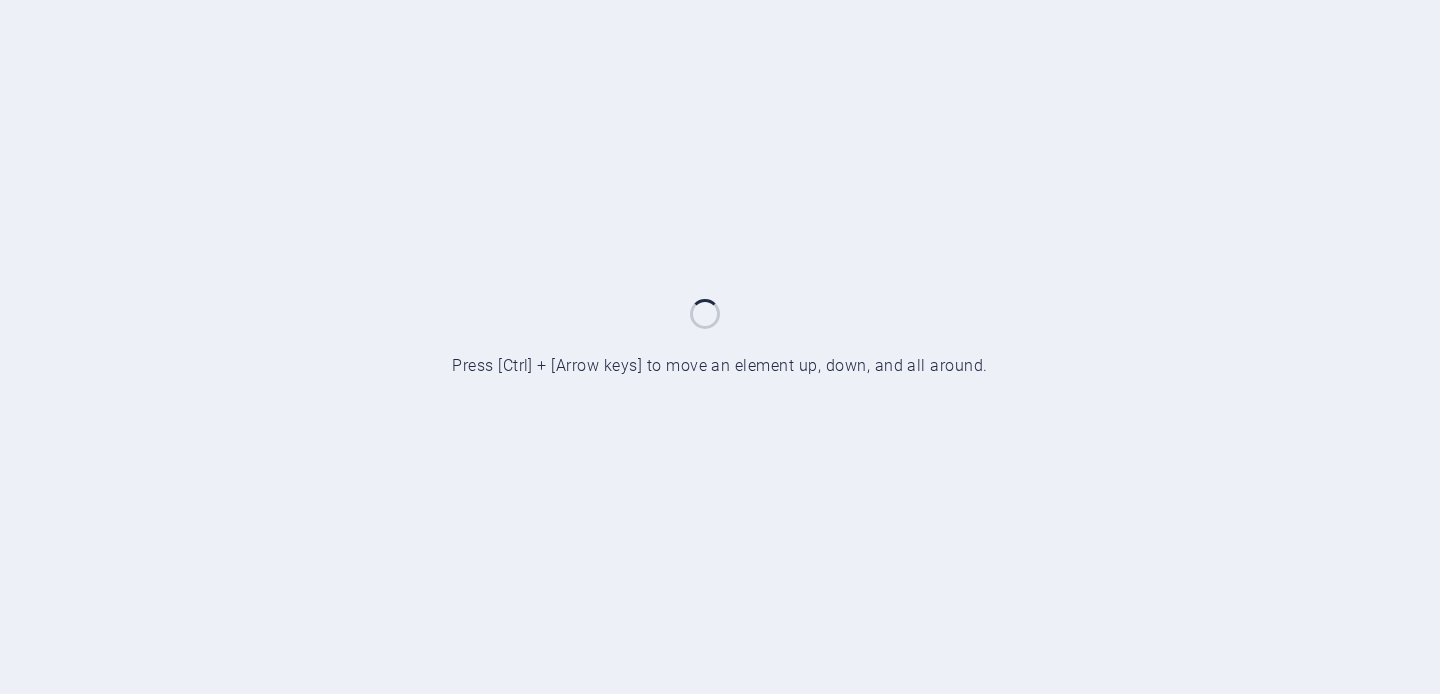scroll, scrollTop: 0, scrollLeft: 0, axis: both 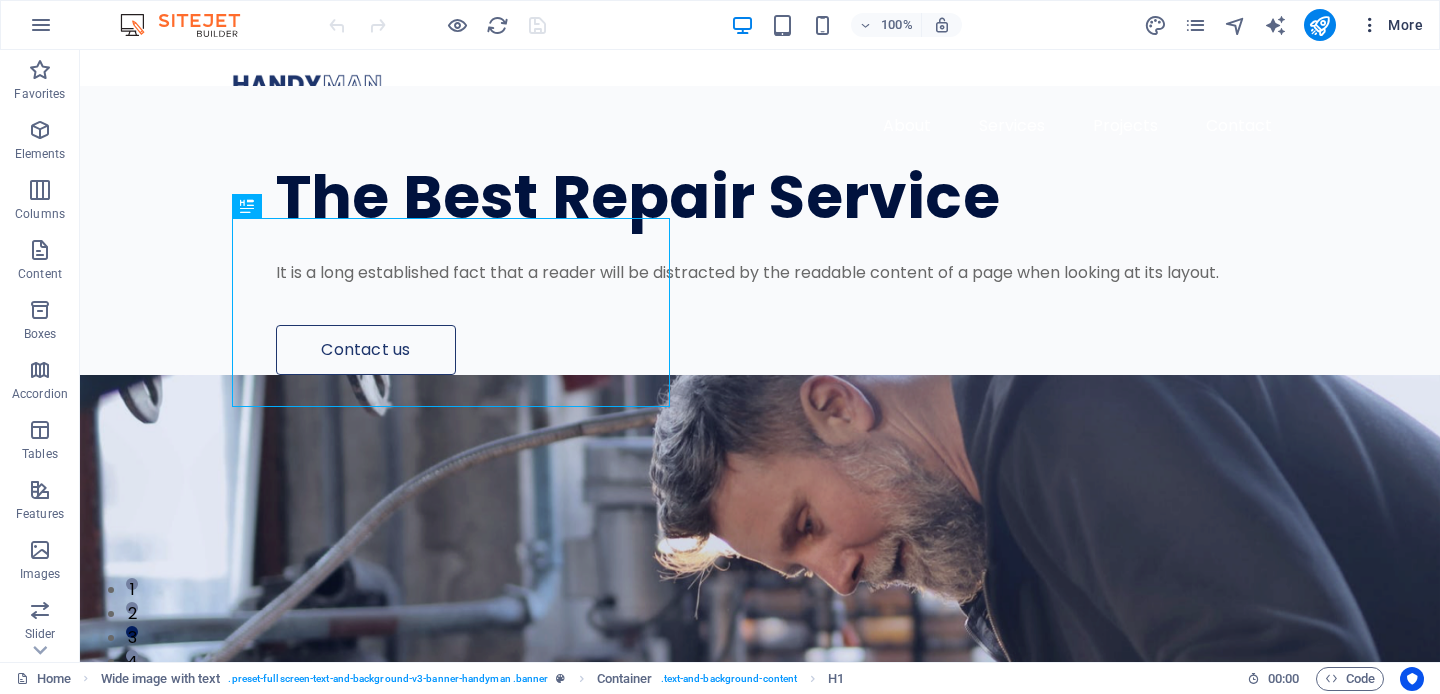 click at bounding box center [1370, 25] 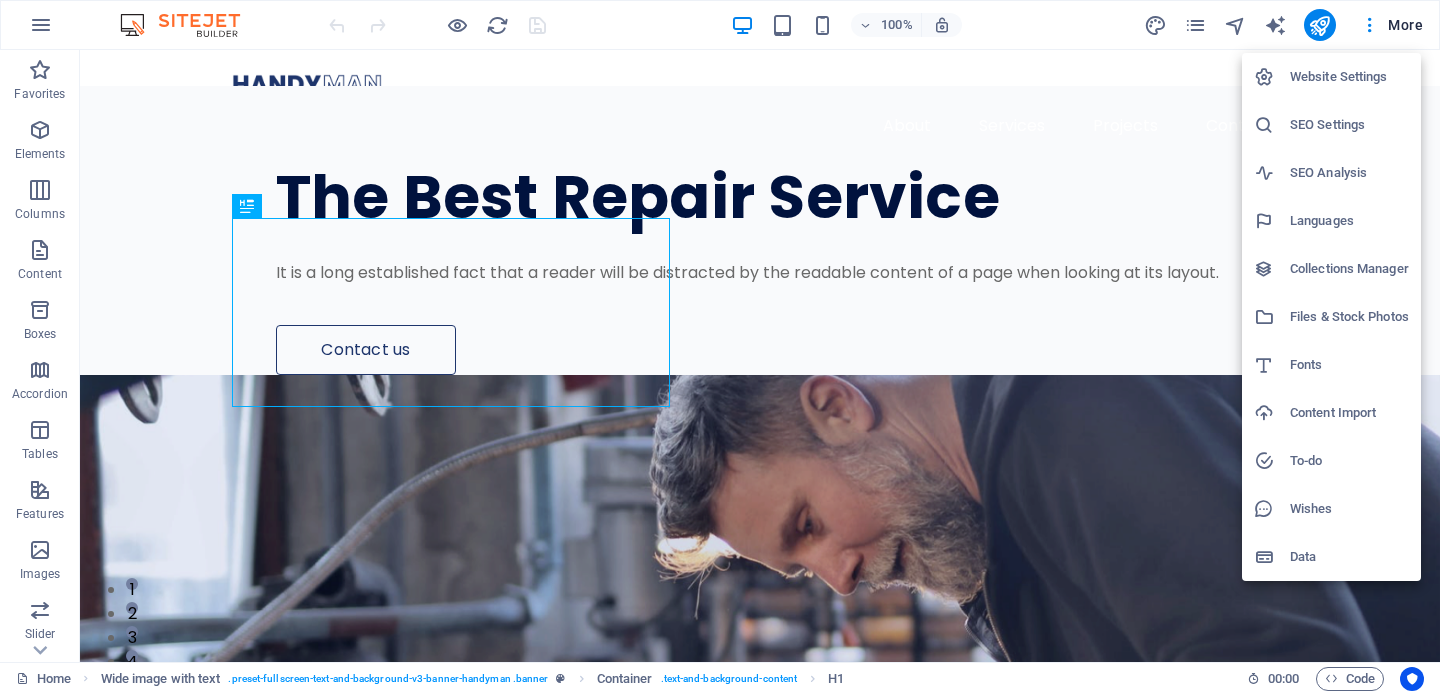 click at bounding box center (720, 347) 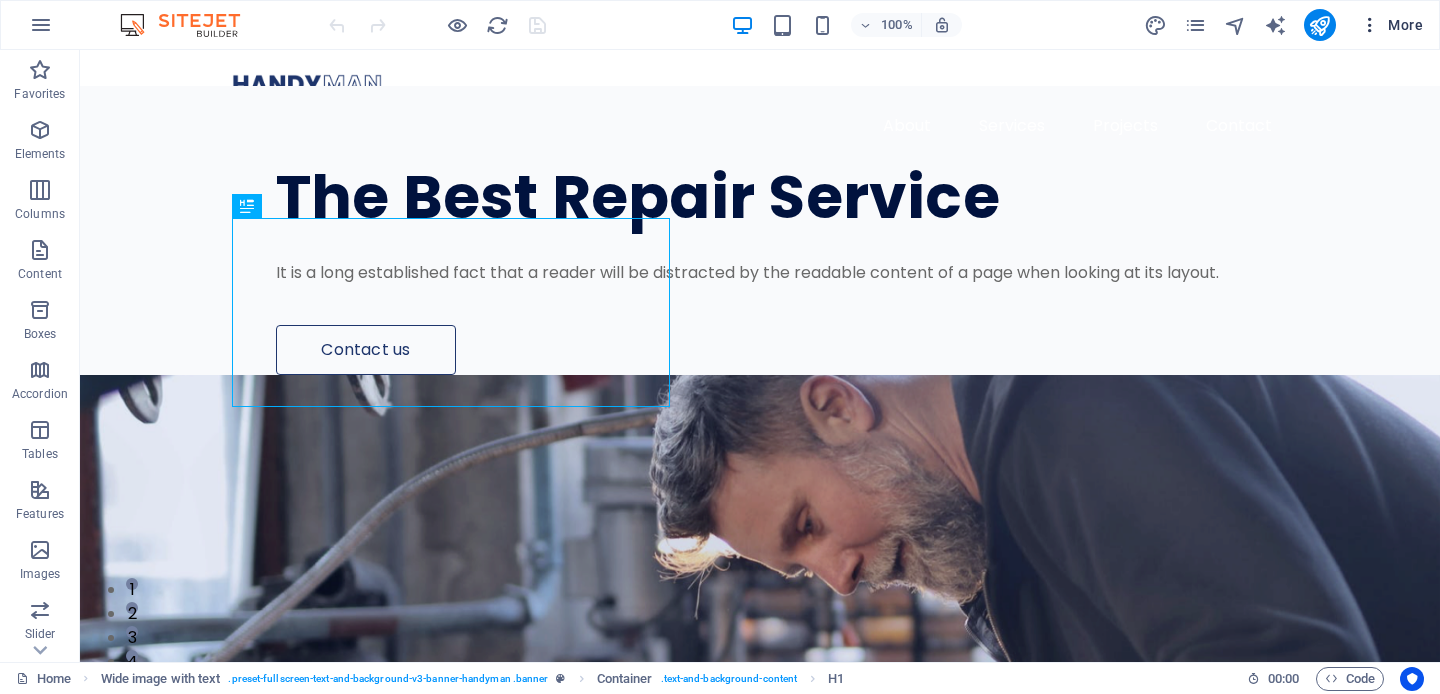 click on "More" at bounding box center [1391, 25] 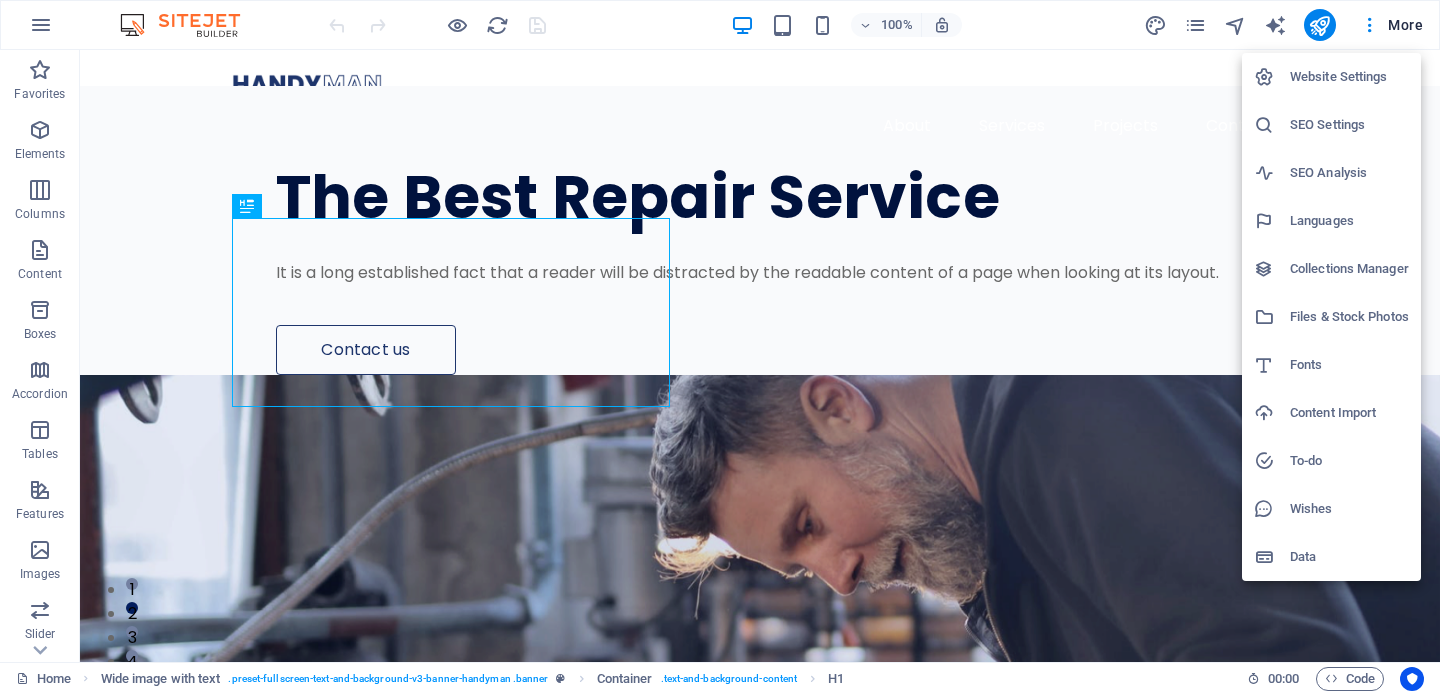 click at bounding box center [720, 347] 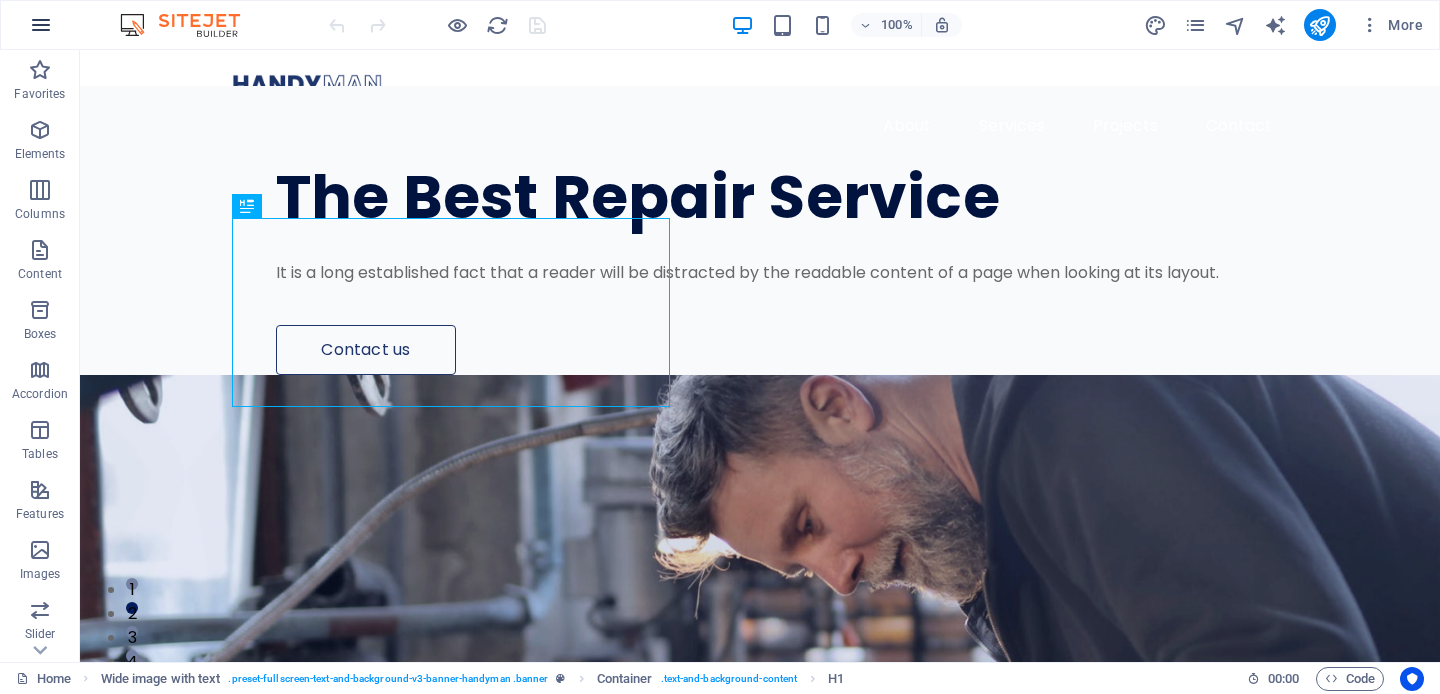 click at bounding box center [41, 25] 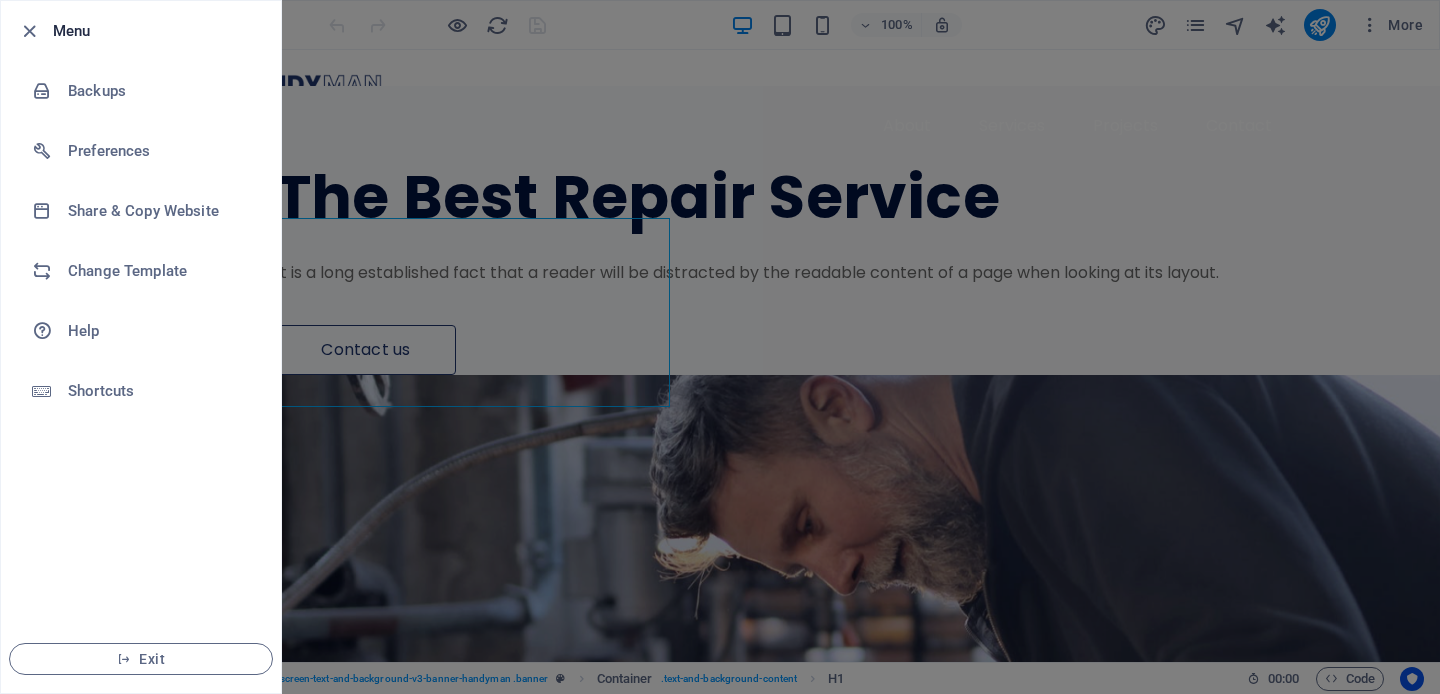 click on "Menu" at bounding box center (141, 31) 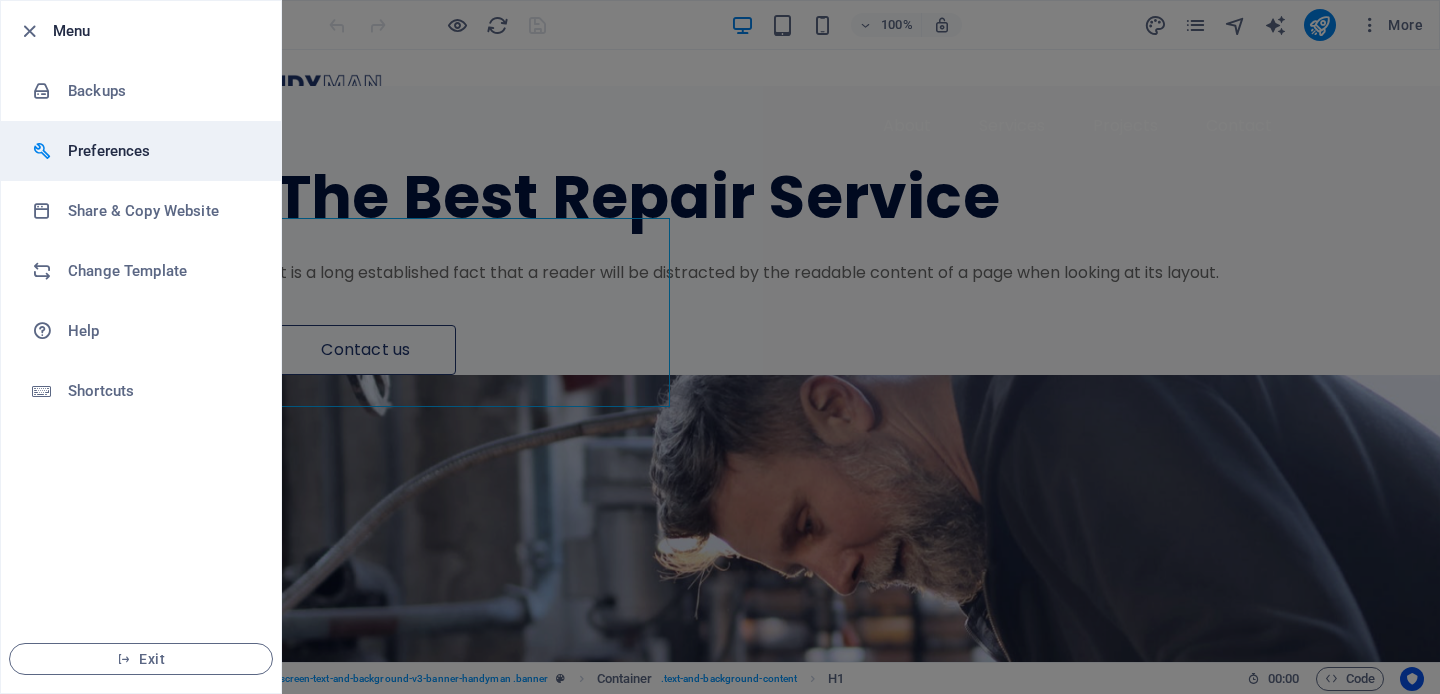 click on "Preferences" at bounding box center (160, 151) 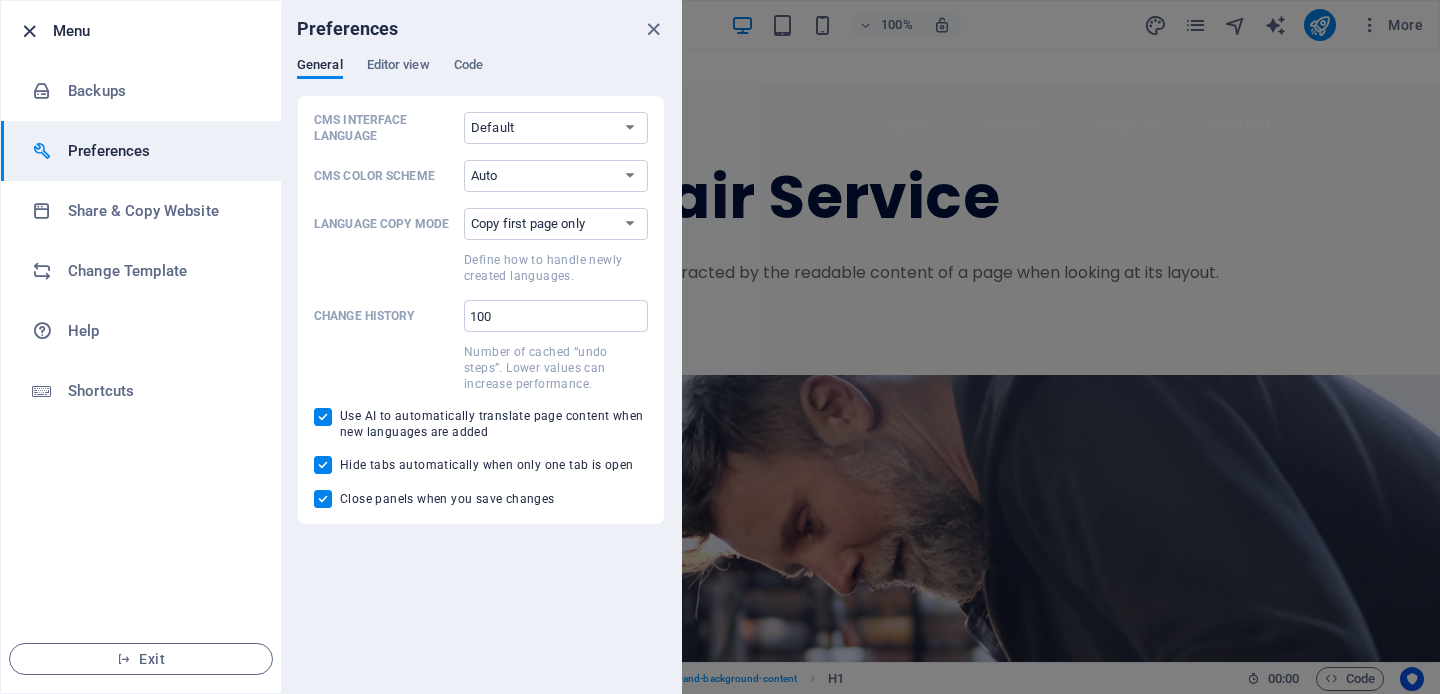 click at bounding box center (29, 31) 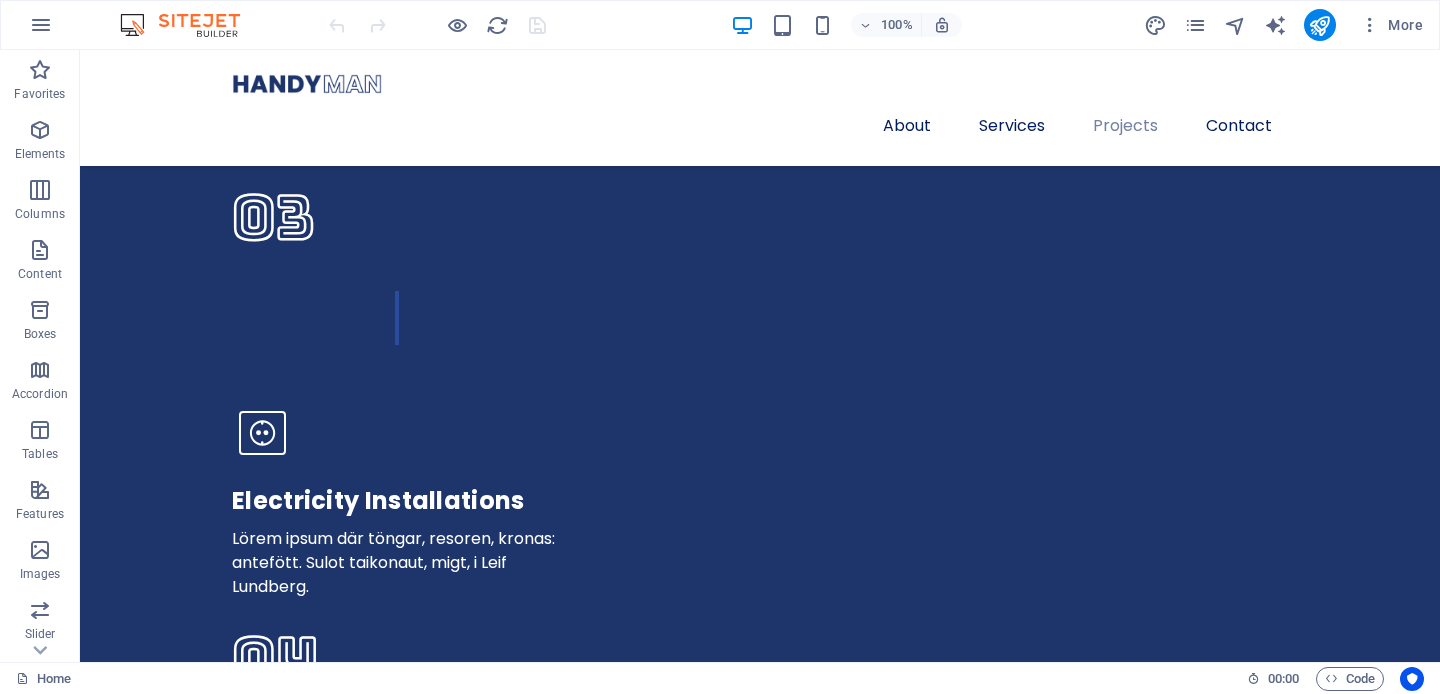 scroll, scrollTop: 5640, scrollLeft: 0, axis: vertical 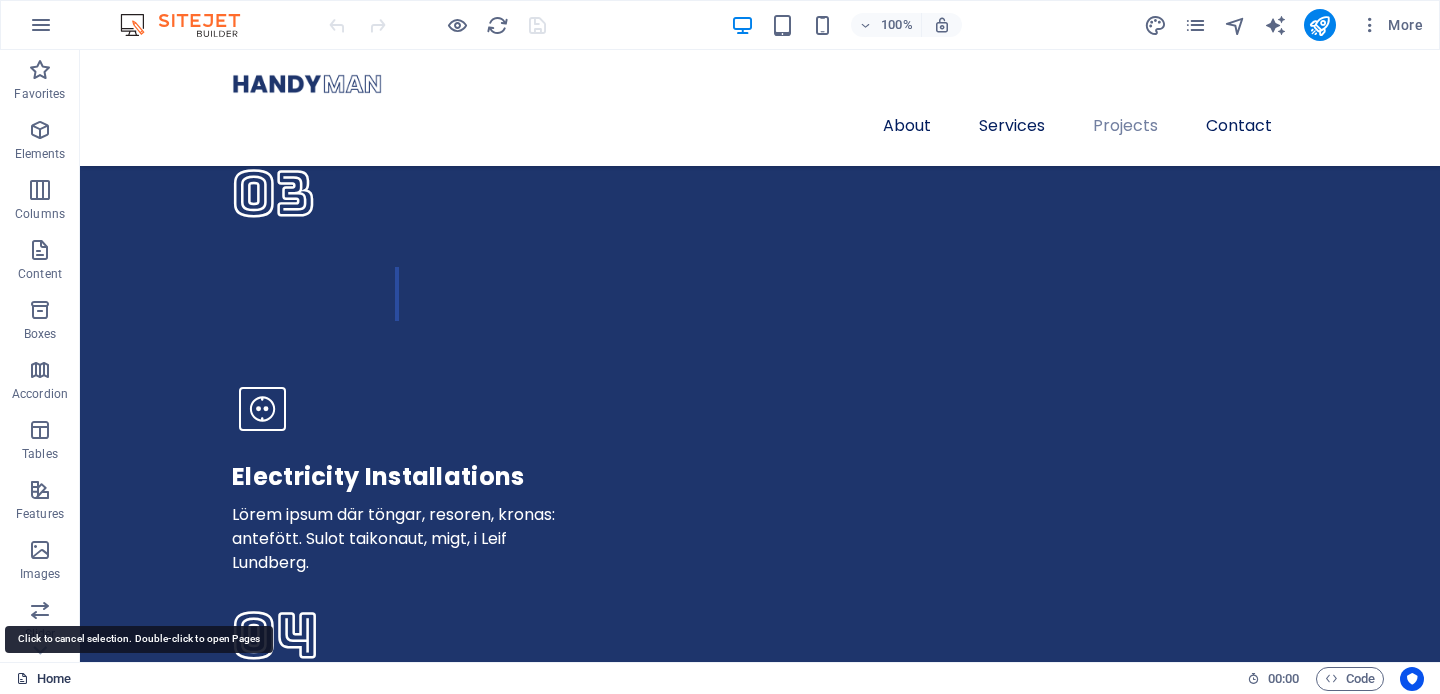 click on "Home" at bounding box center (43, 679) 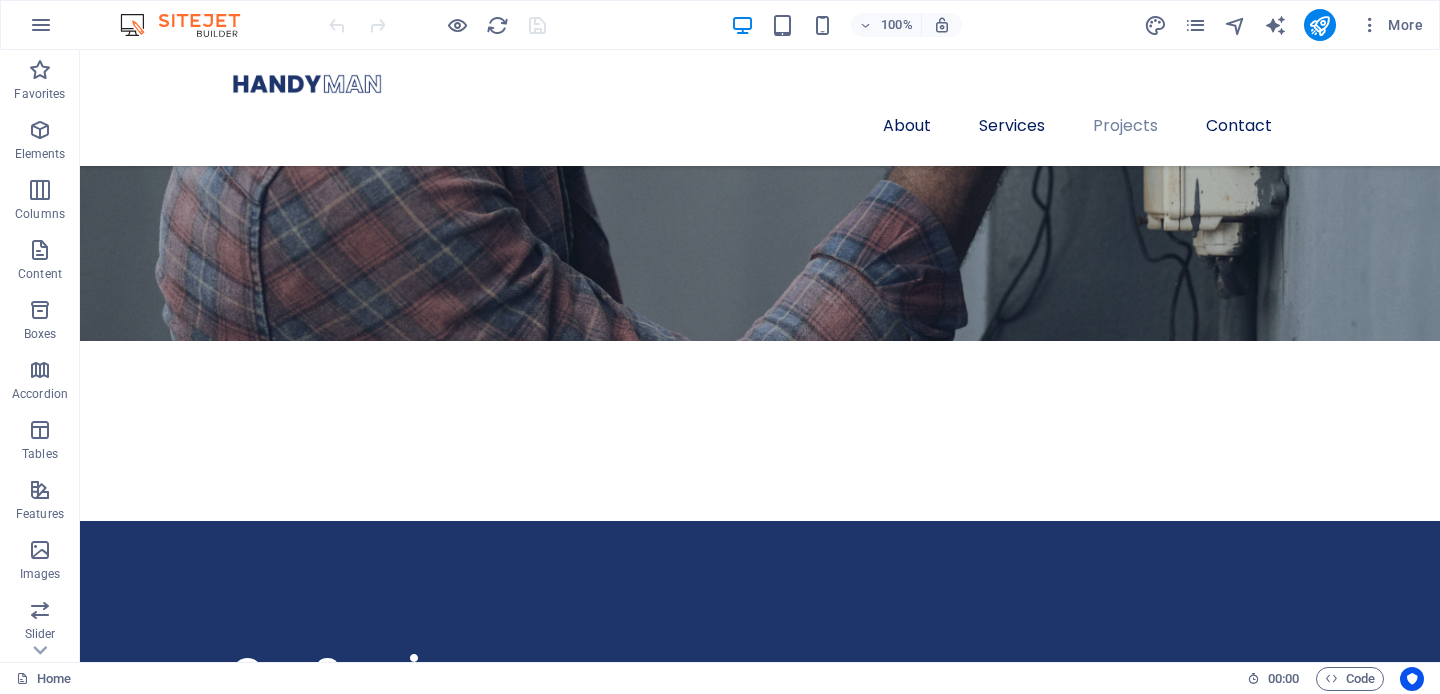 scroll, scrollTop: 4131, scrollLeft: 0, axis: vertical 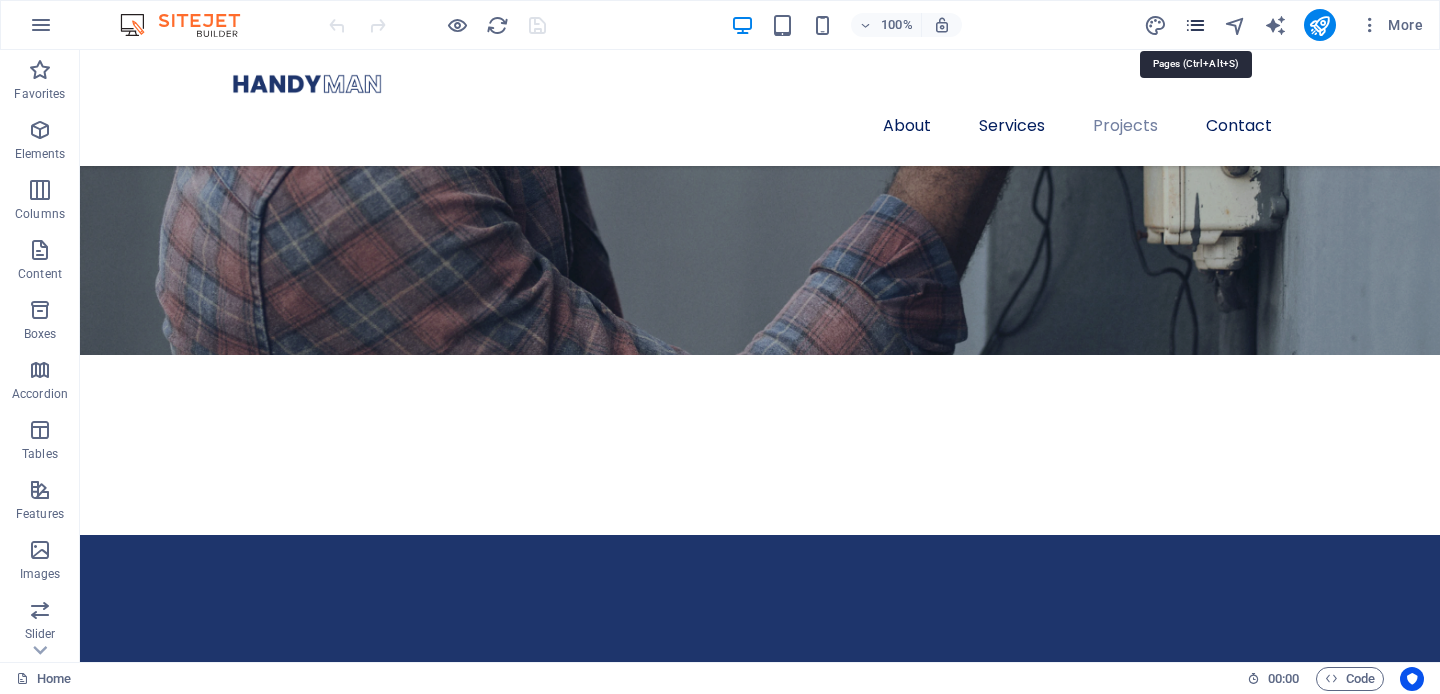 click at bounding box center [1195, 25] 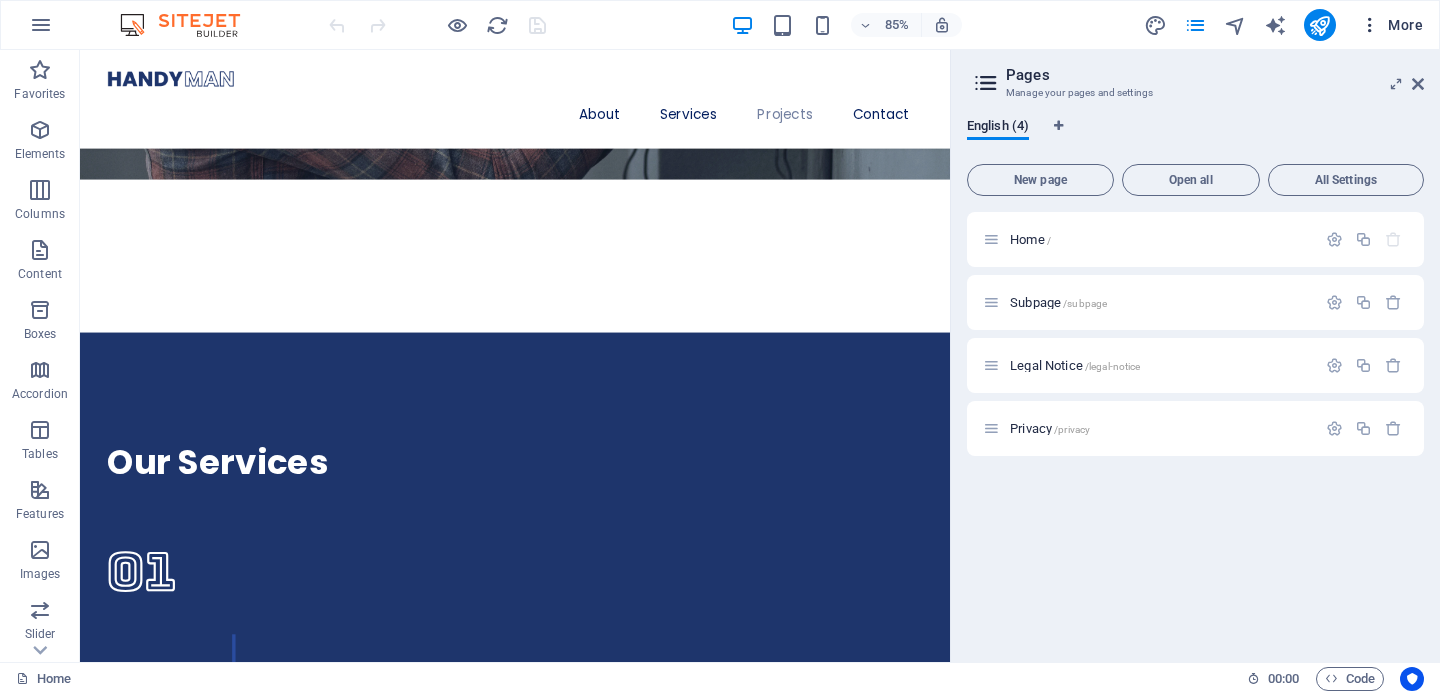 click at bounding box center [1370, 25] 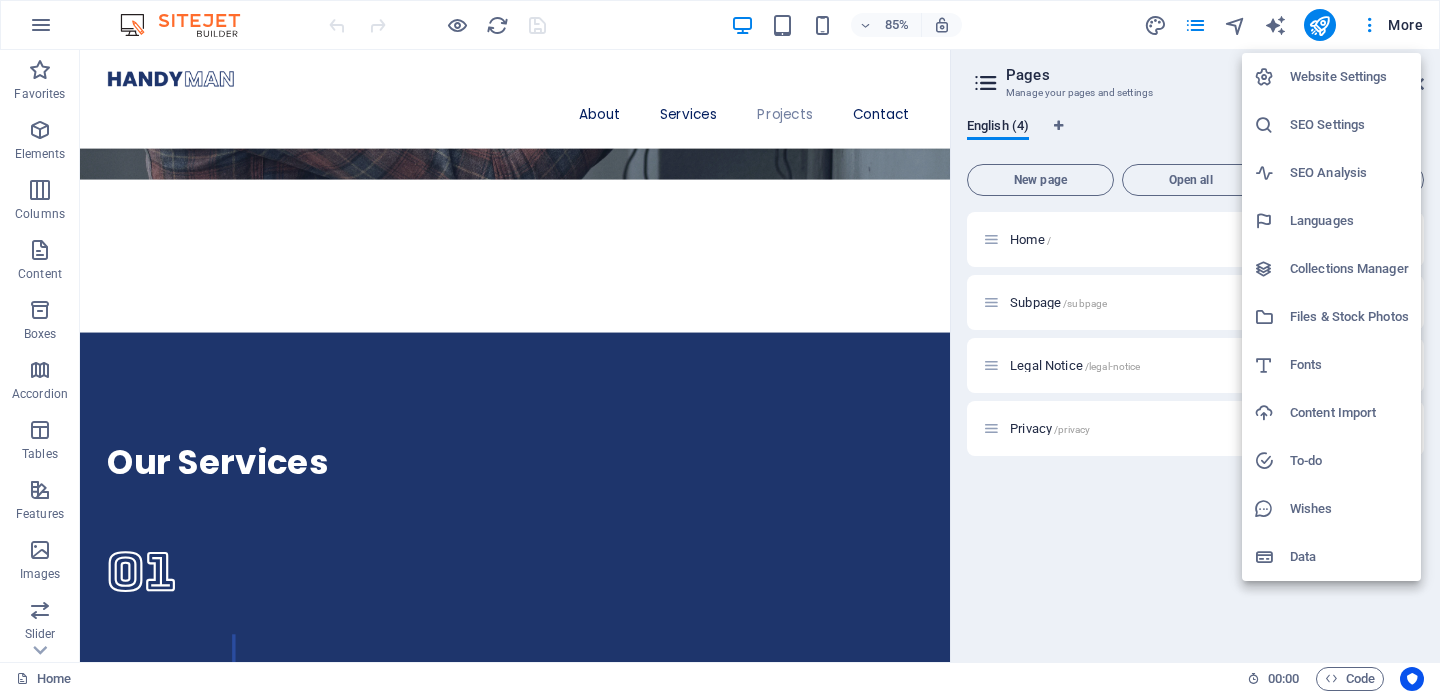 click at bounding box center (720, 347) 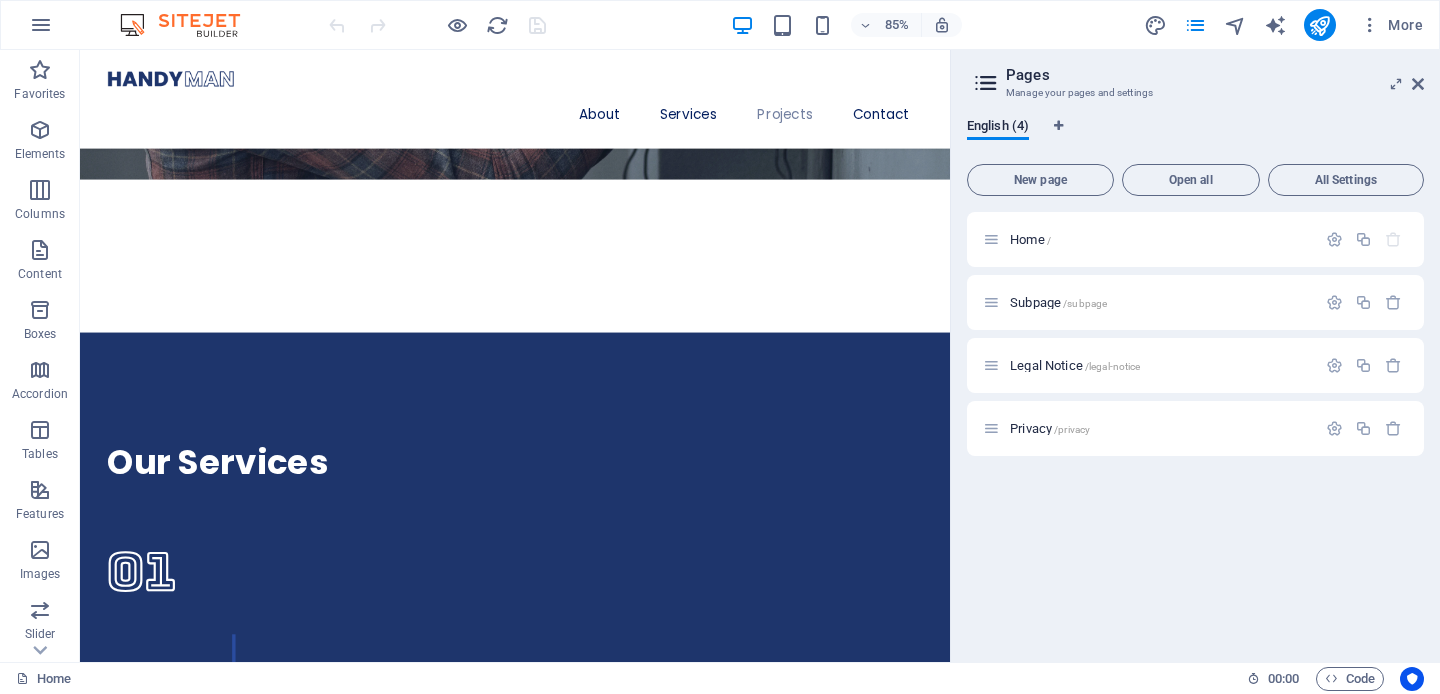 click on "More" at bounding box center [1391, 25] 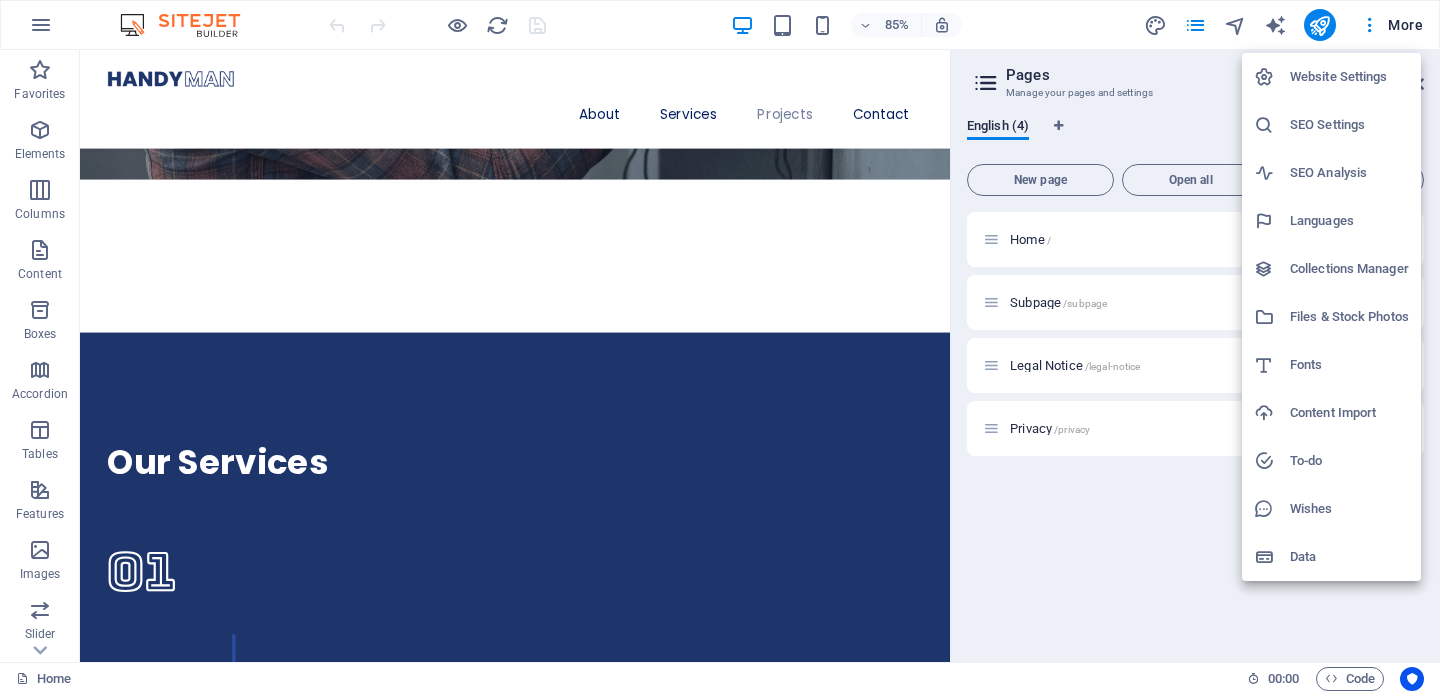click at bounding box center (720, 347) 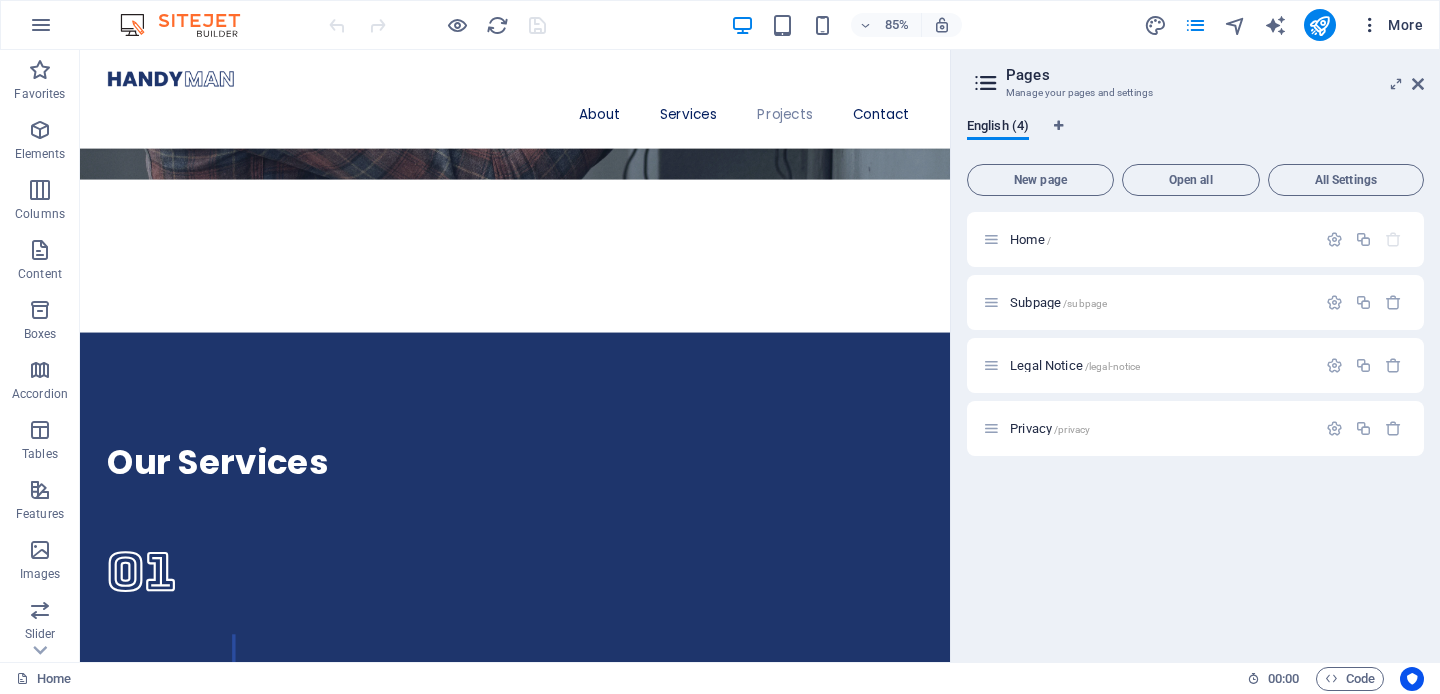 click on "More" at bounding box center (1391, 25) 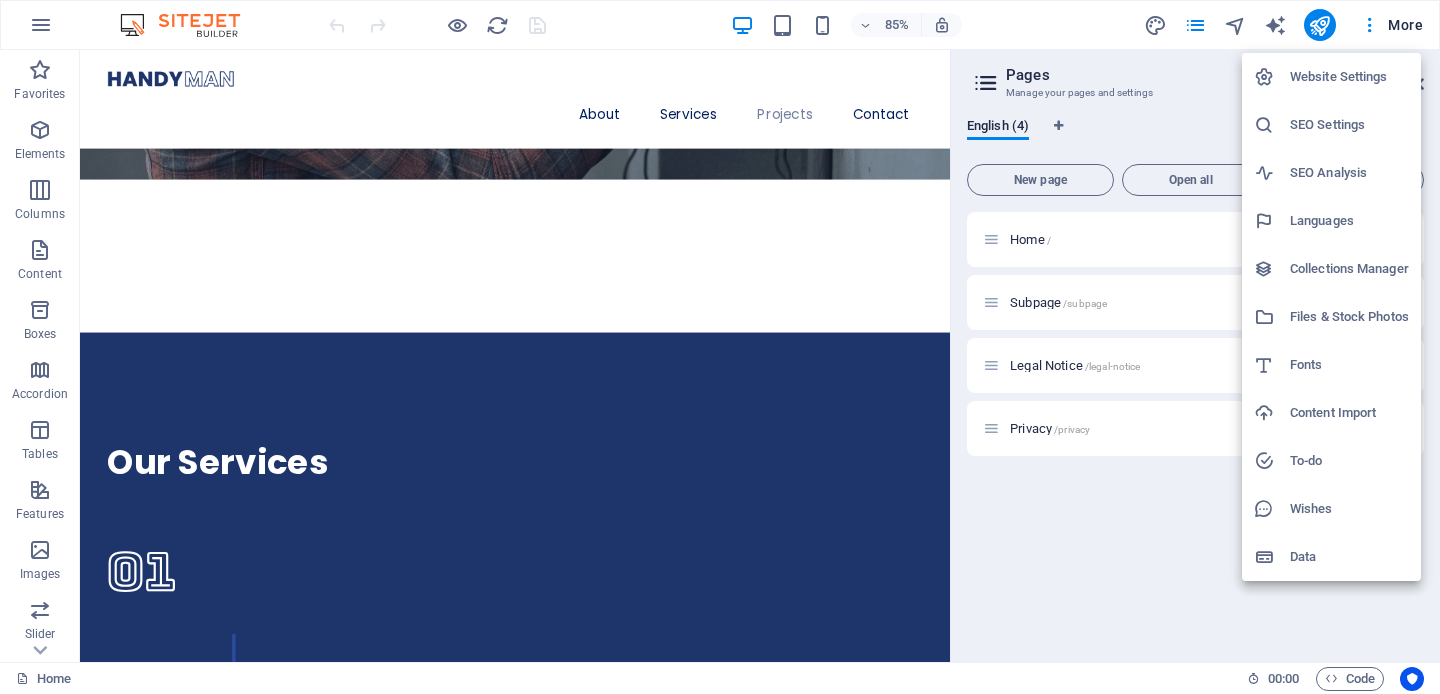 click at bounding box center [720, 347] 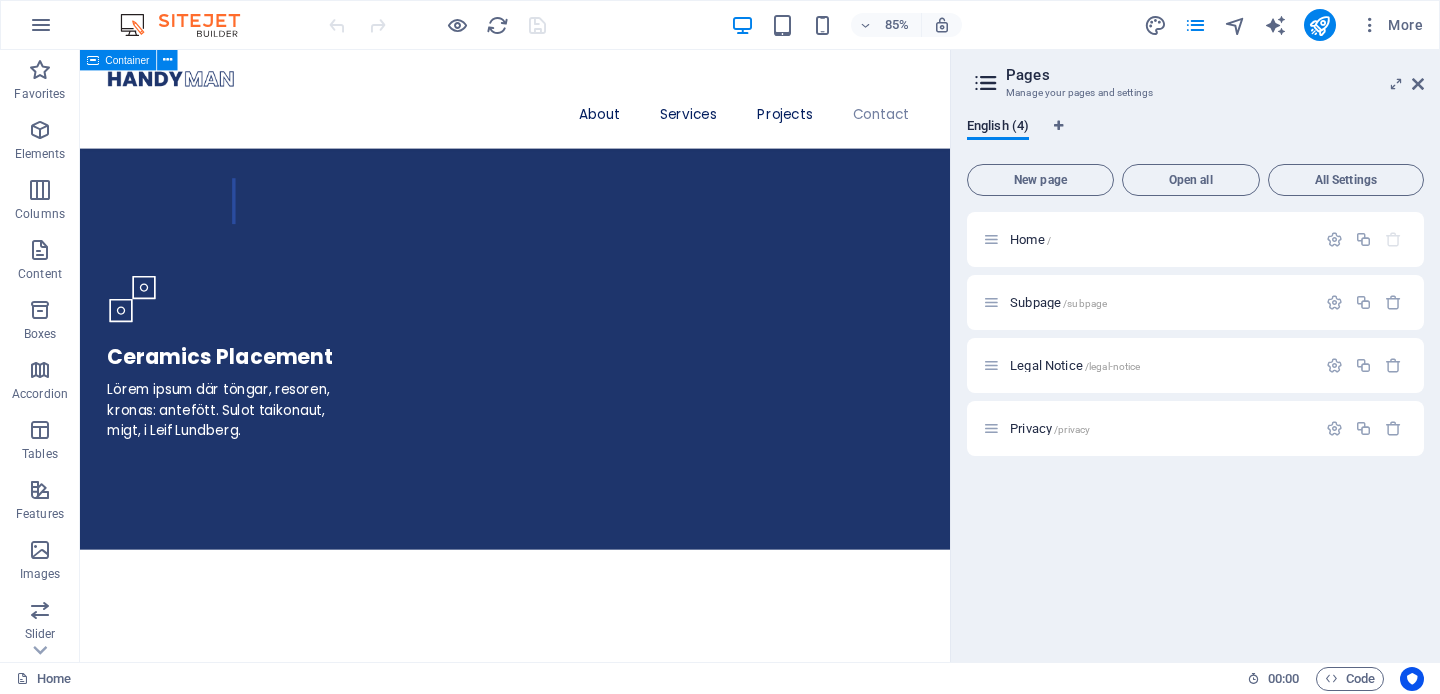 scroll, scrollTop: 6844, scrollLeft: 0, axis: vertical 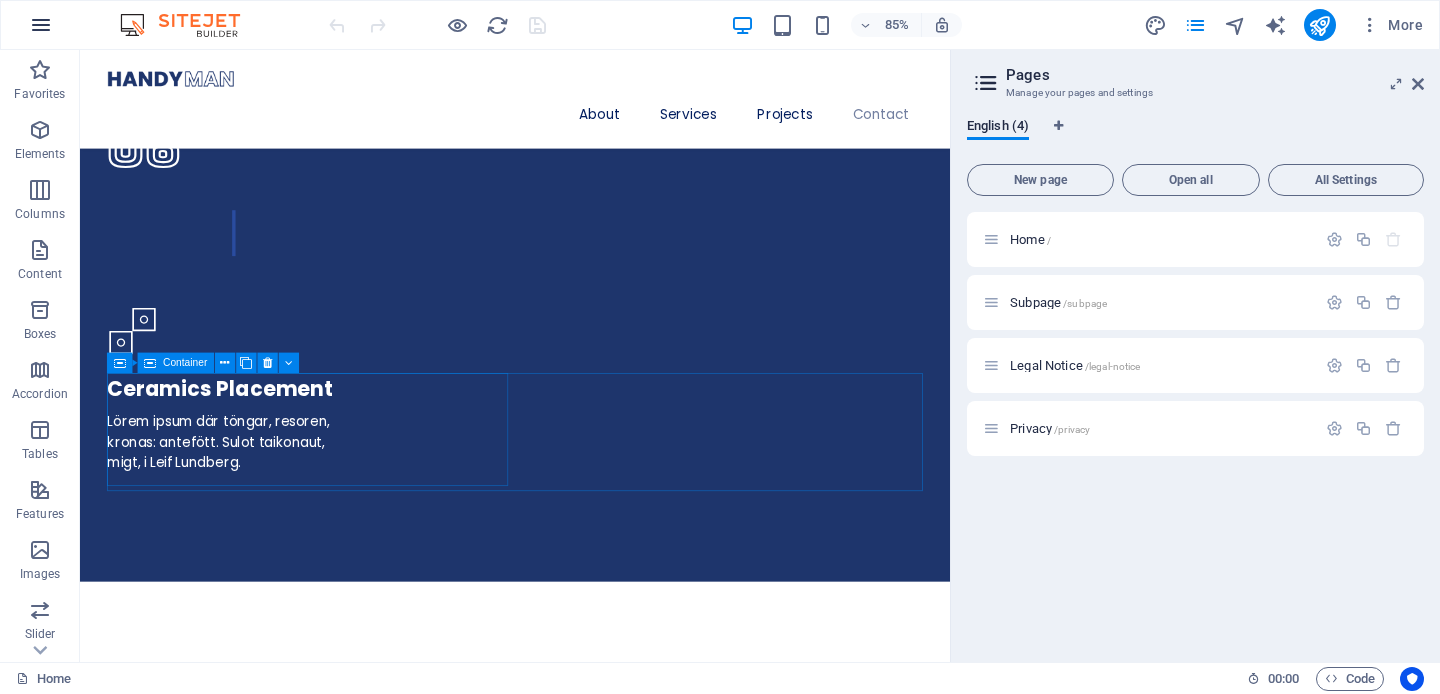 click at bounding box center (41, 25) 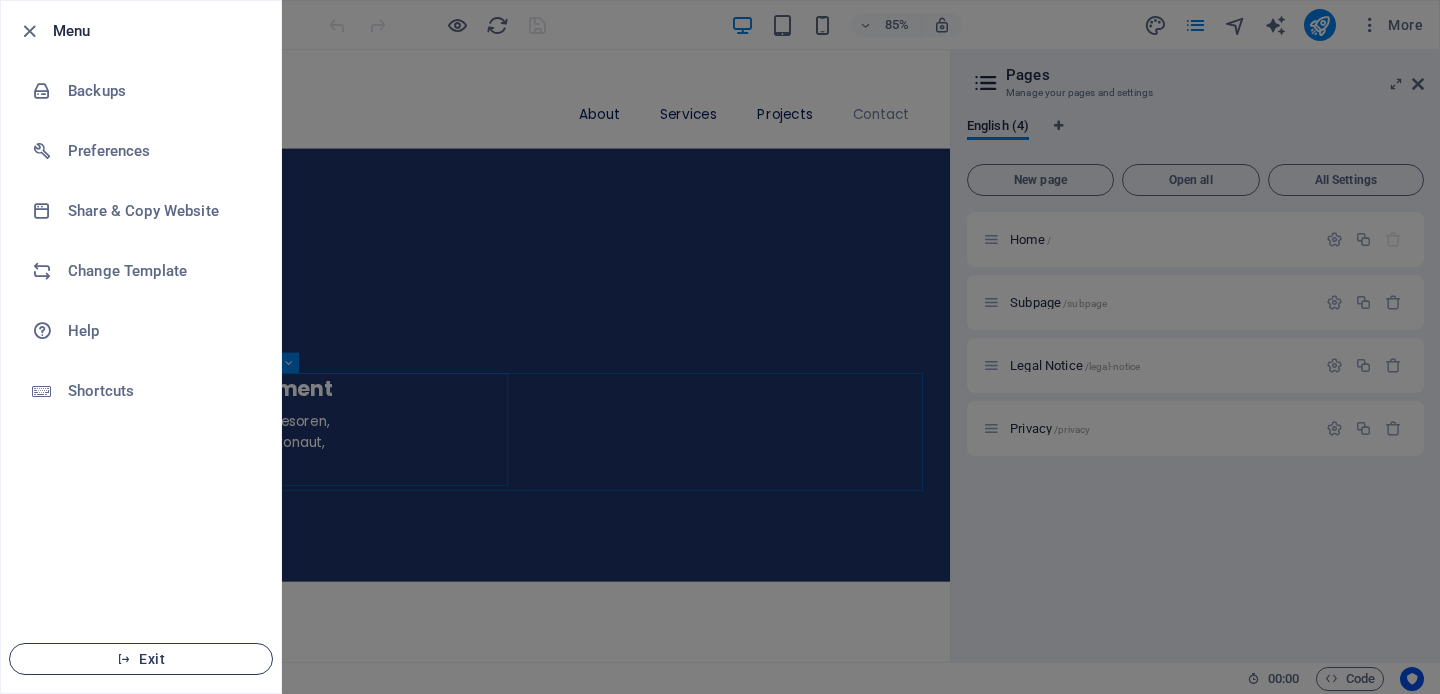 click on "Exit" at bounding box center [141, 659] 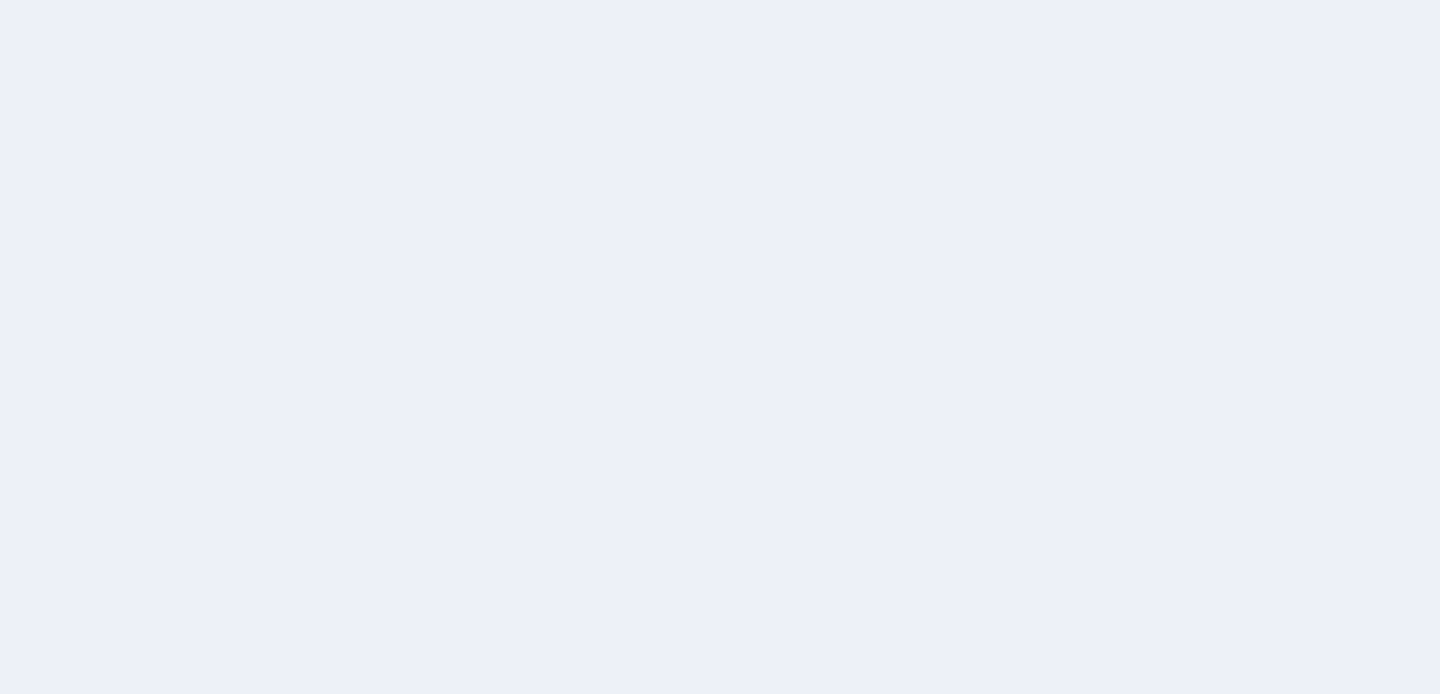 scroll, scrollTop: 0, scrollLeft: 0, axis: both 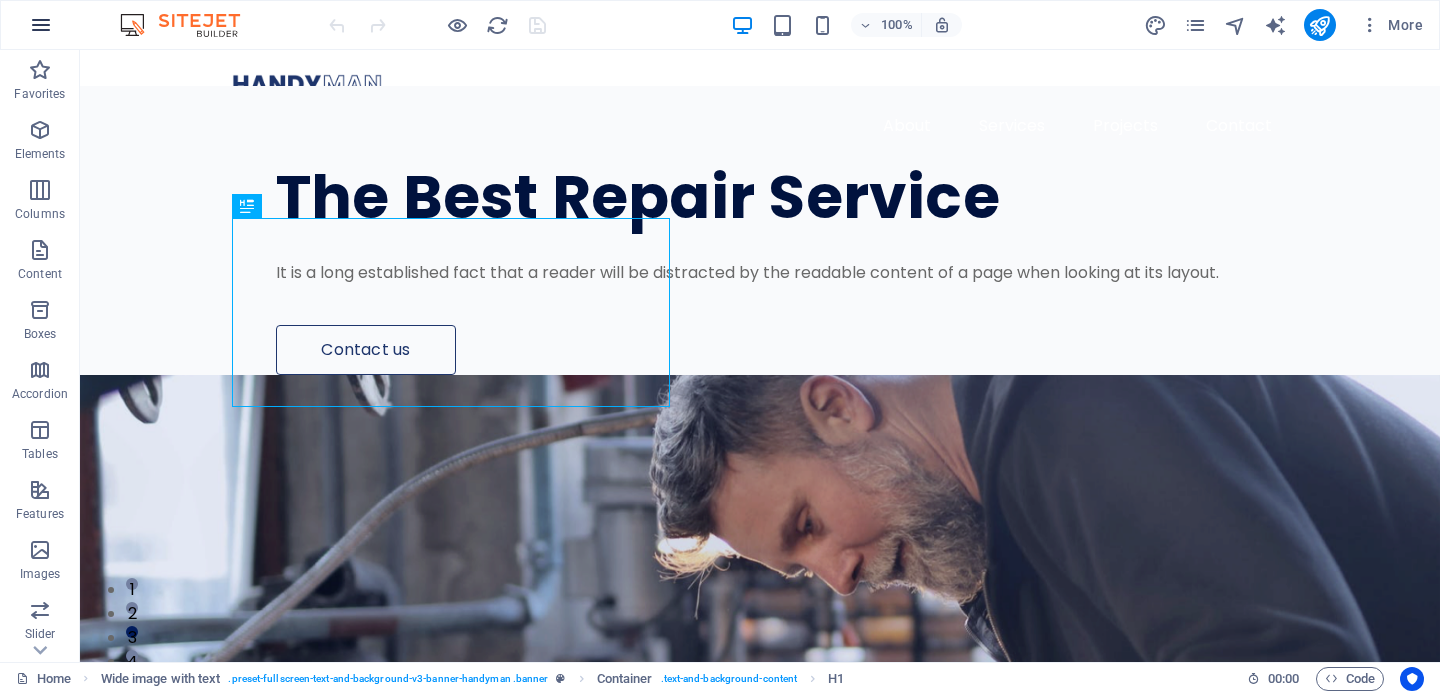 click at bounding box center [41, 25] 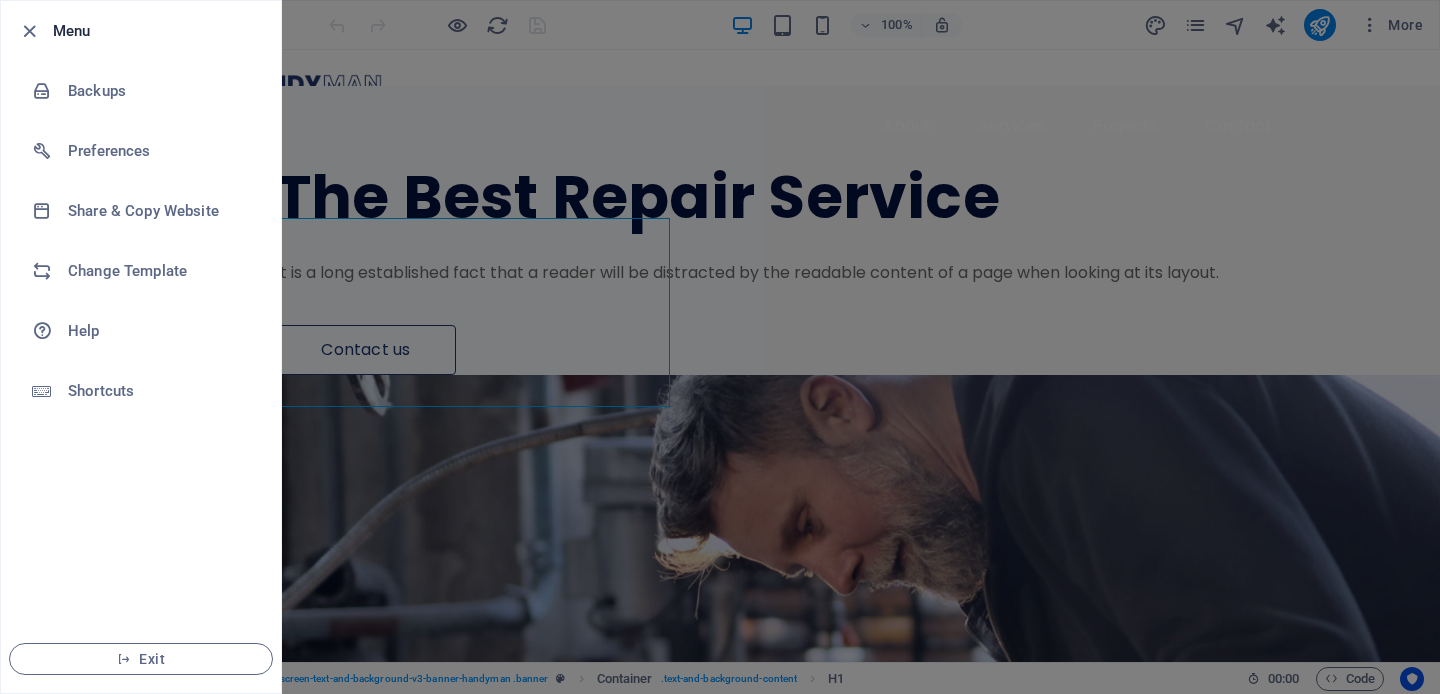 click at bounding box center (720, 347) 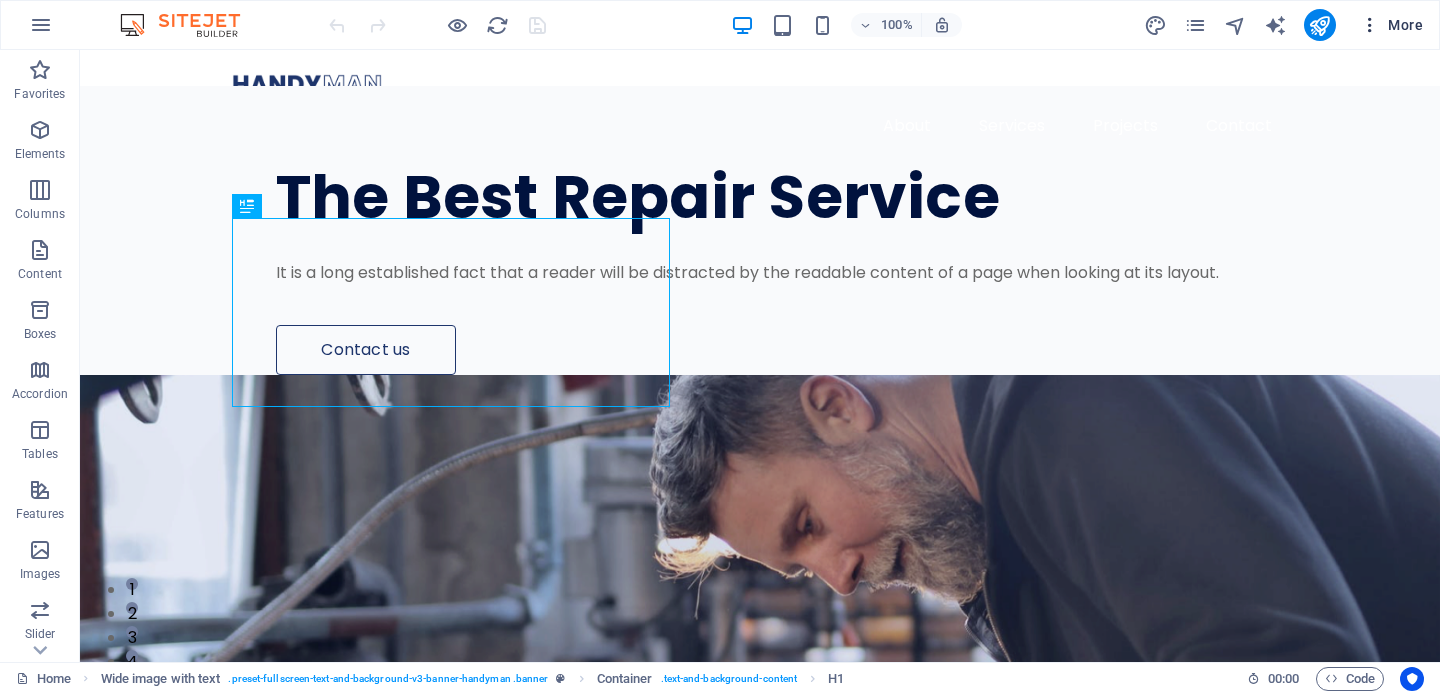 click at bounding box center (1370, 25) 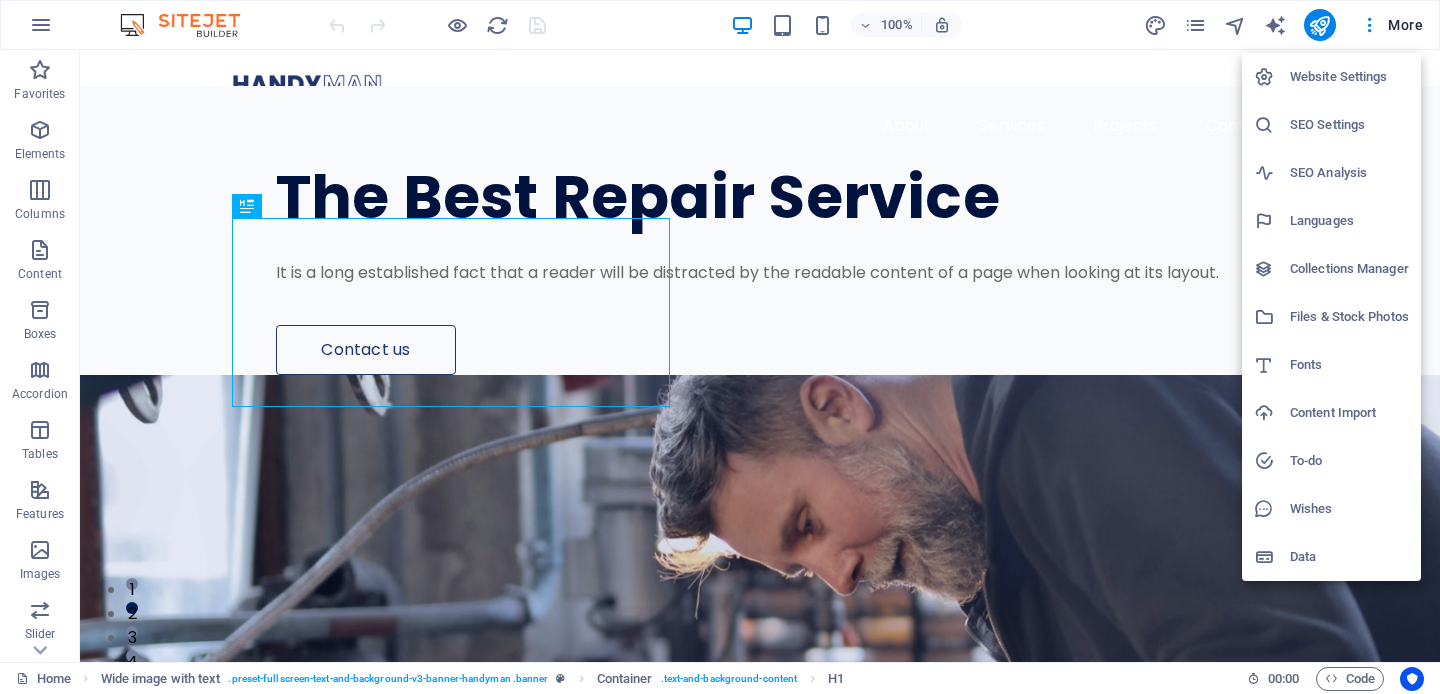 click on "Website Settings" at bounding box center (1349, 77) 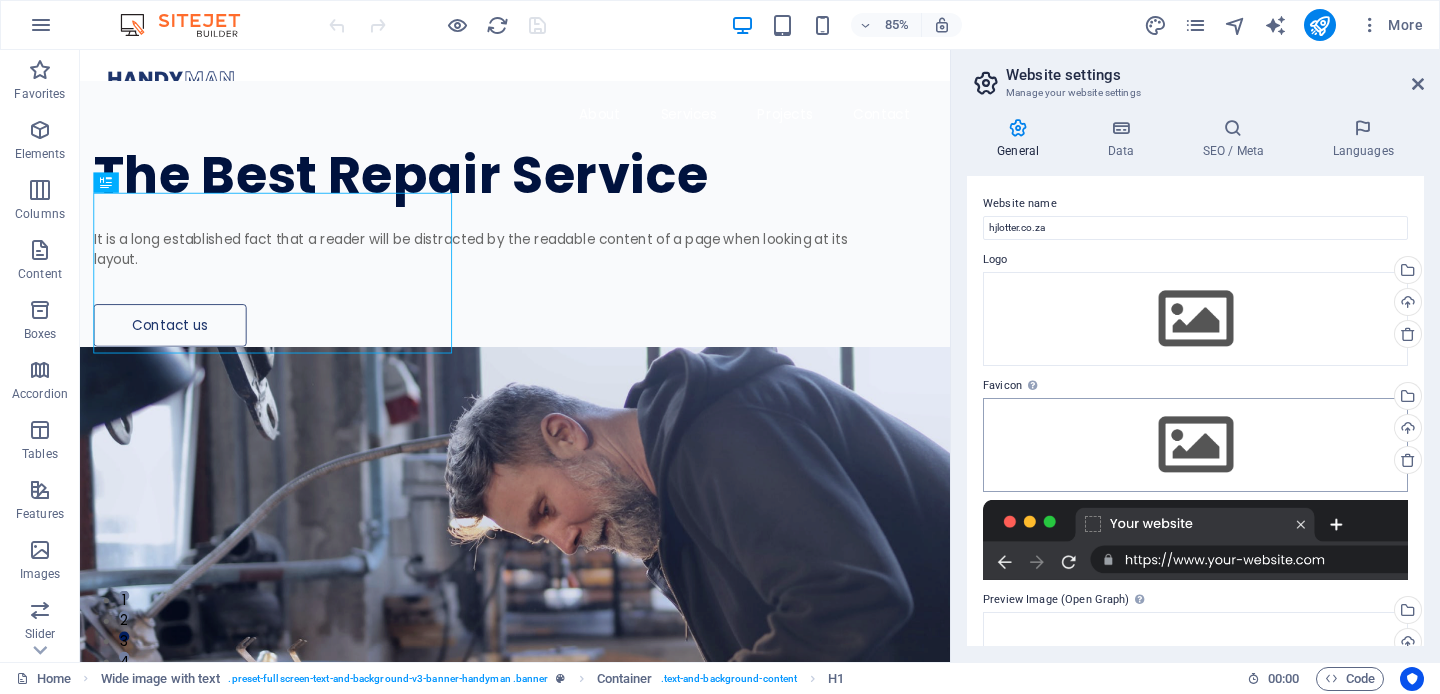scroll, scrollTop: 0, scrollLeft: 0, axis: both 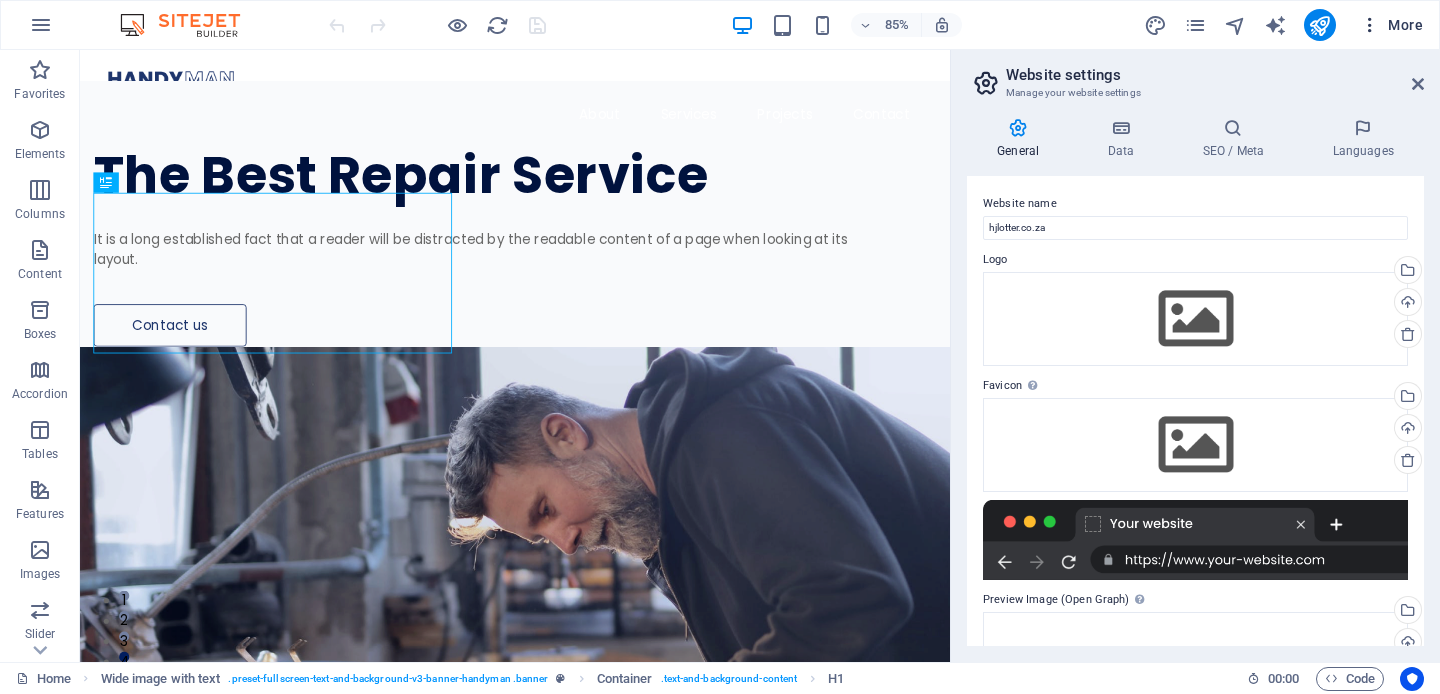 drag, startPoint x: 1330, startPoint y: 21, endPoint x: 1356, endPoint y: 36, distance: 30.016663 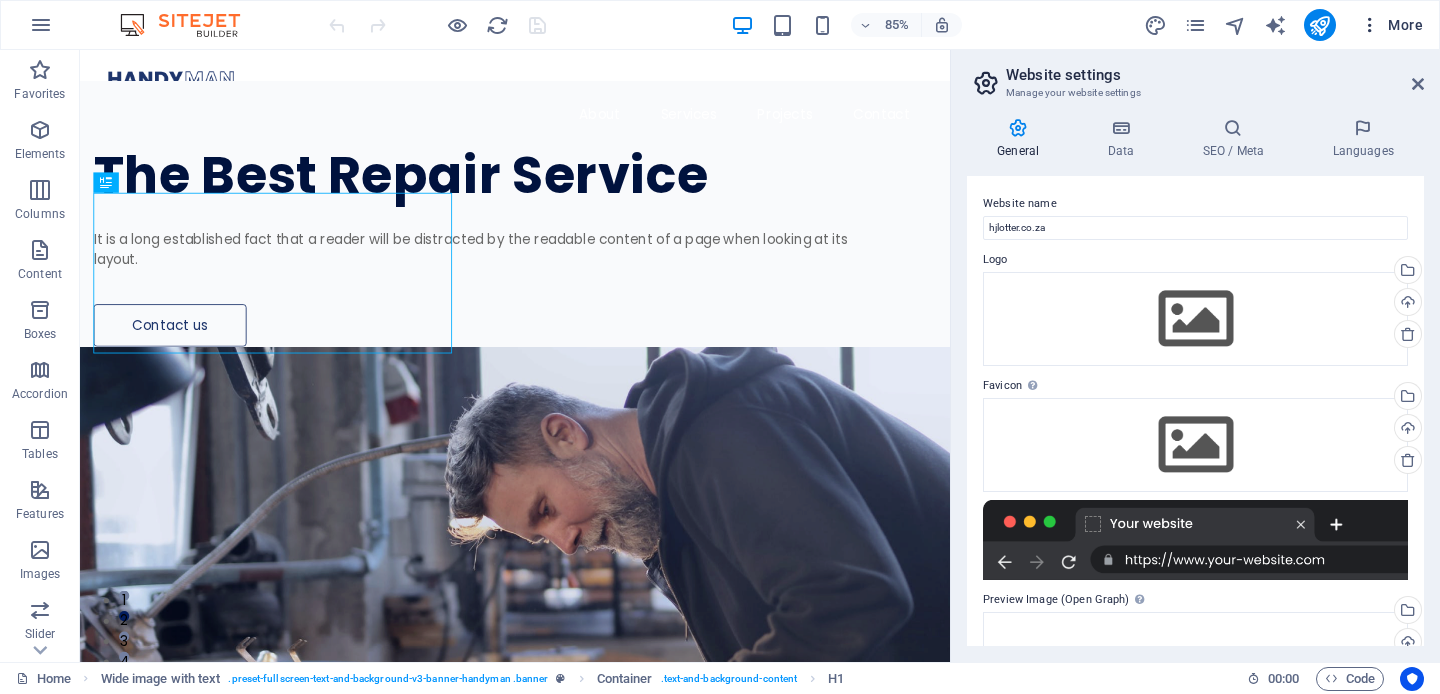 click at bounding box center (1370, 25) 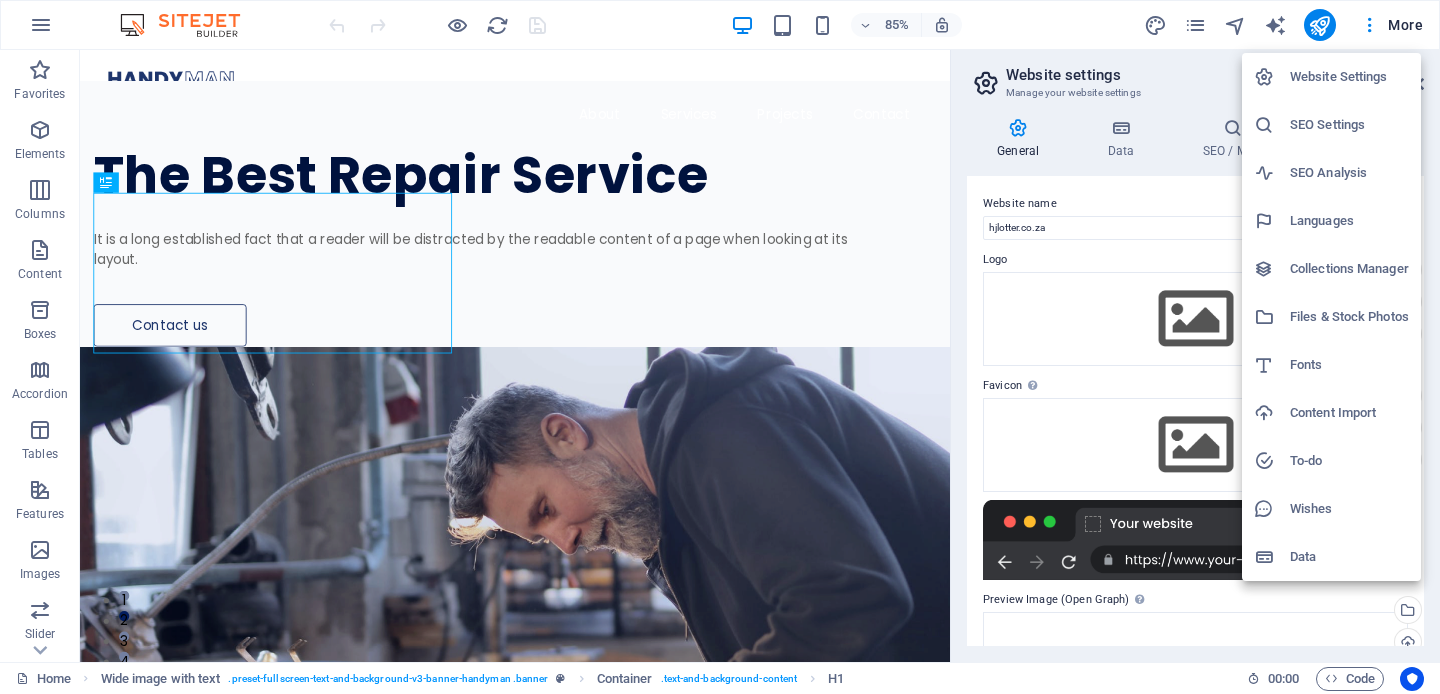 click at bounding box center [720, 347] 